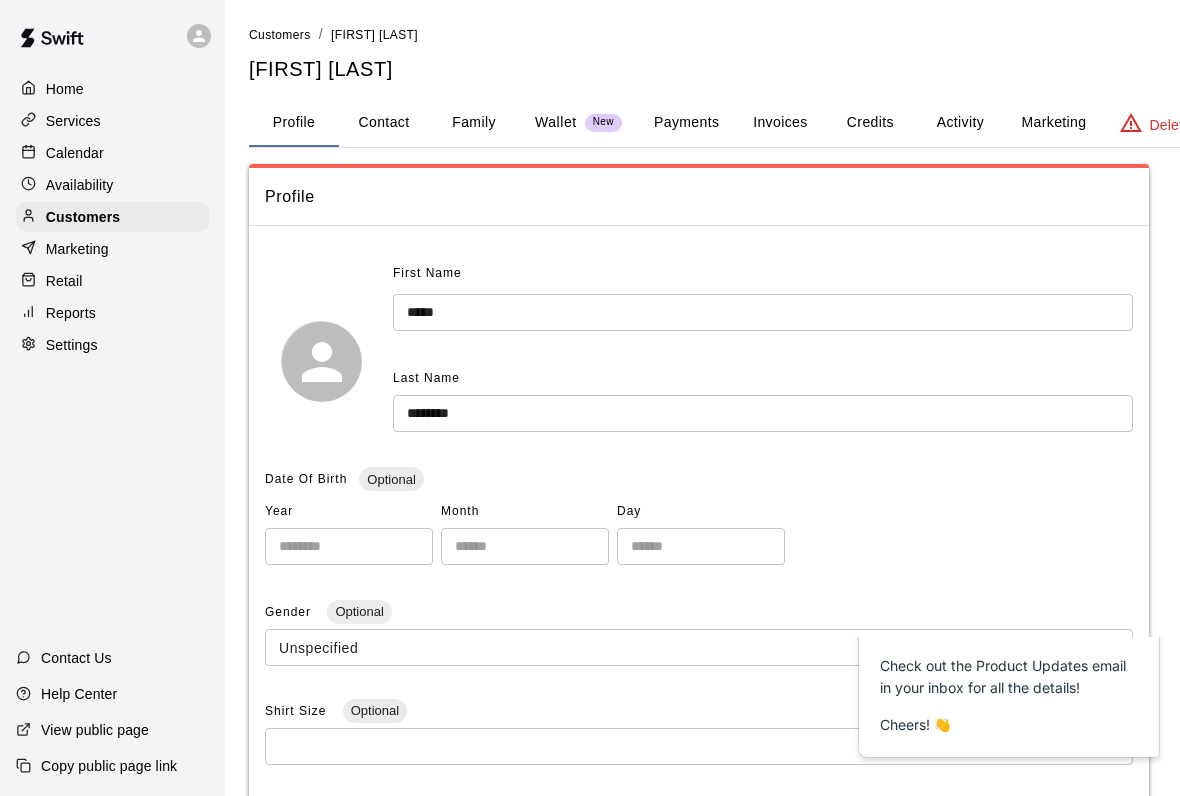 scroll, scrollTop: 0, scrollLeft: 0, axis: both 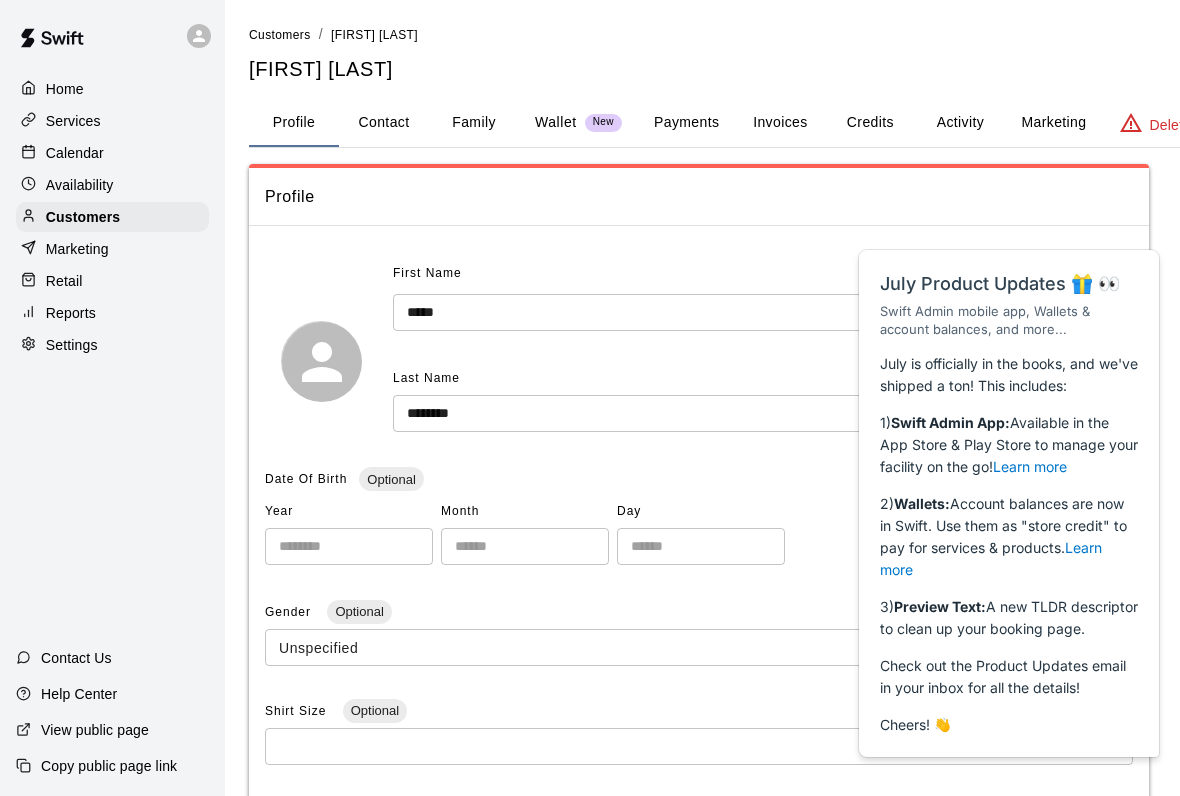 click on "Customers" at bounding box center [83, 217] 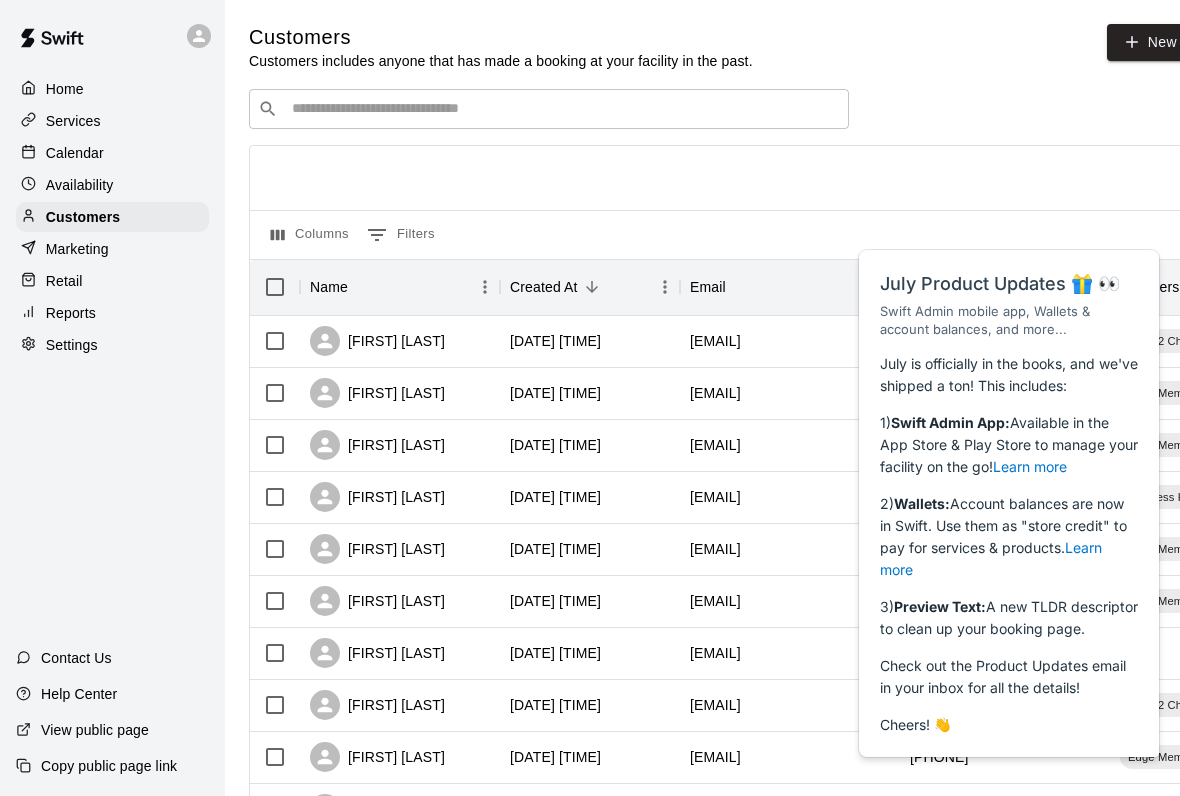 click on "Marketing" at bounding box center (112, 249) 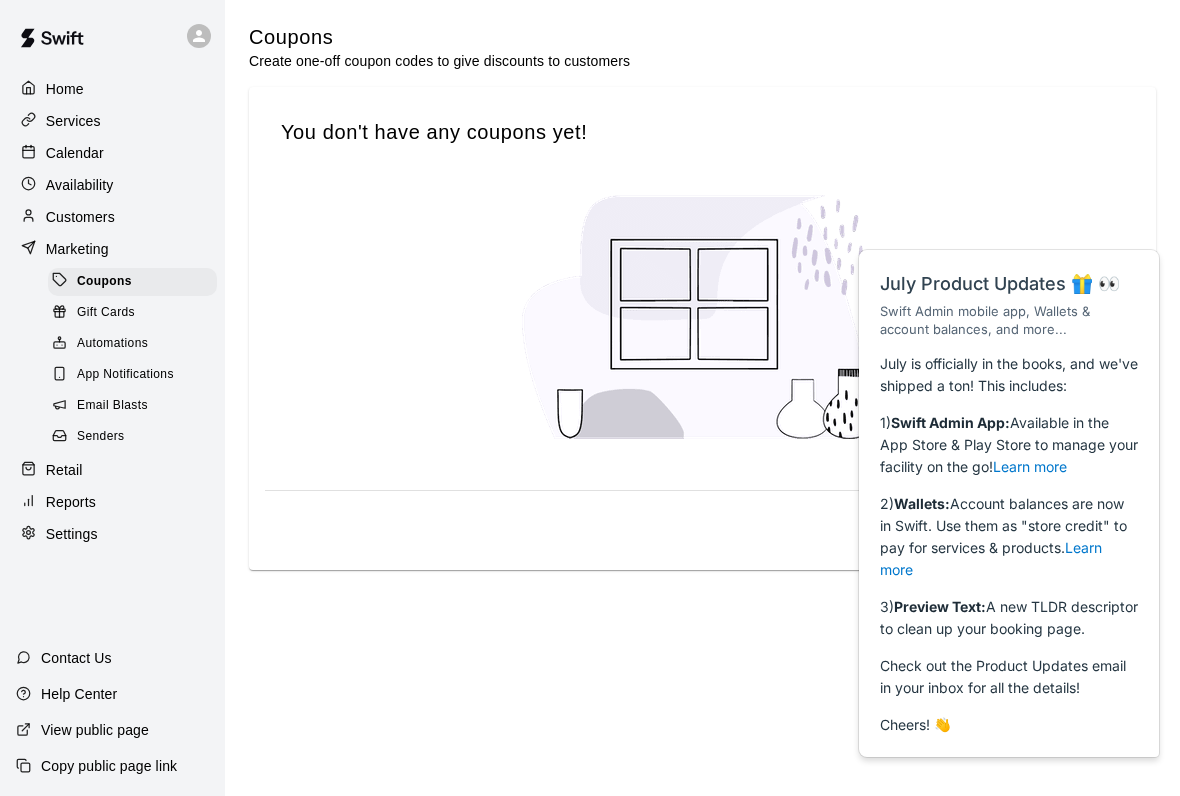 click on "Retail" at bounding box center (64, 470) 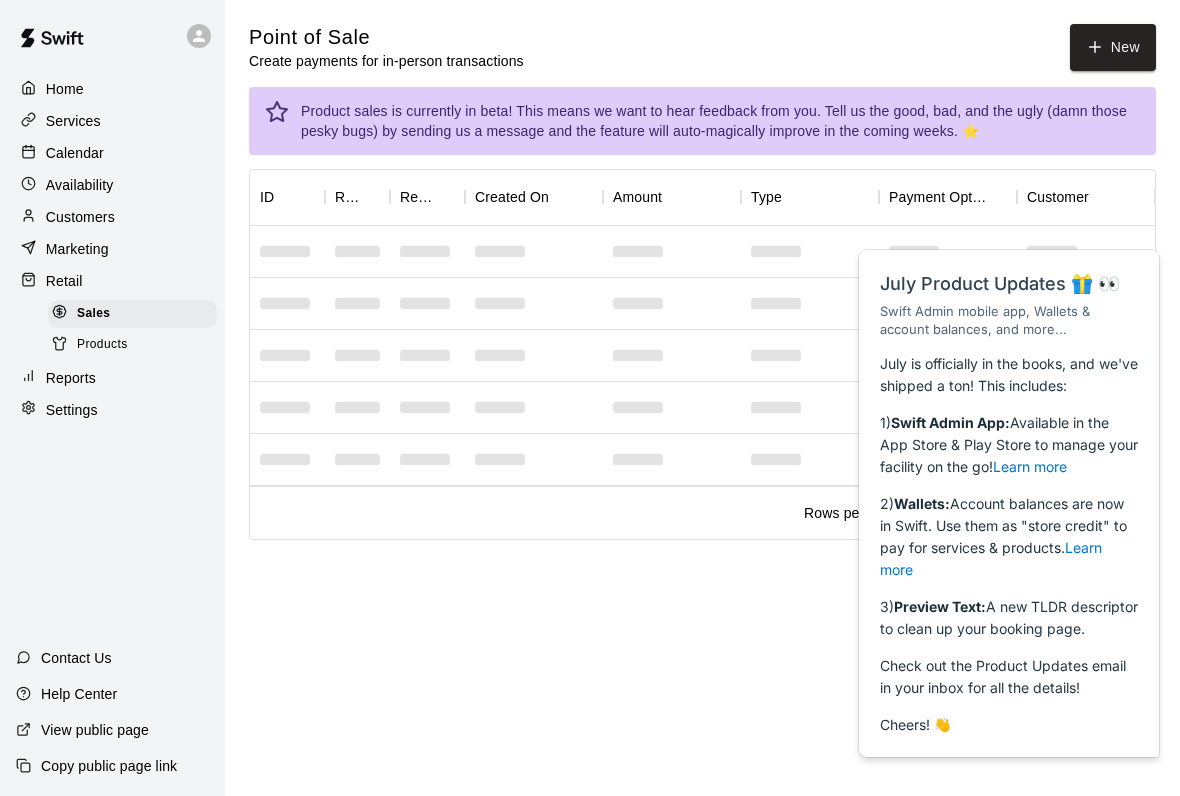 click on "New" at bounding box center [1113, 47] 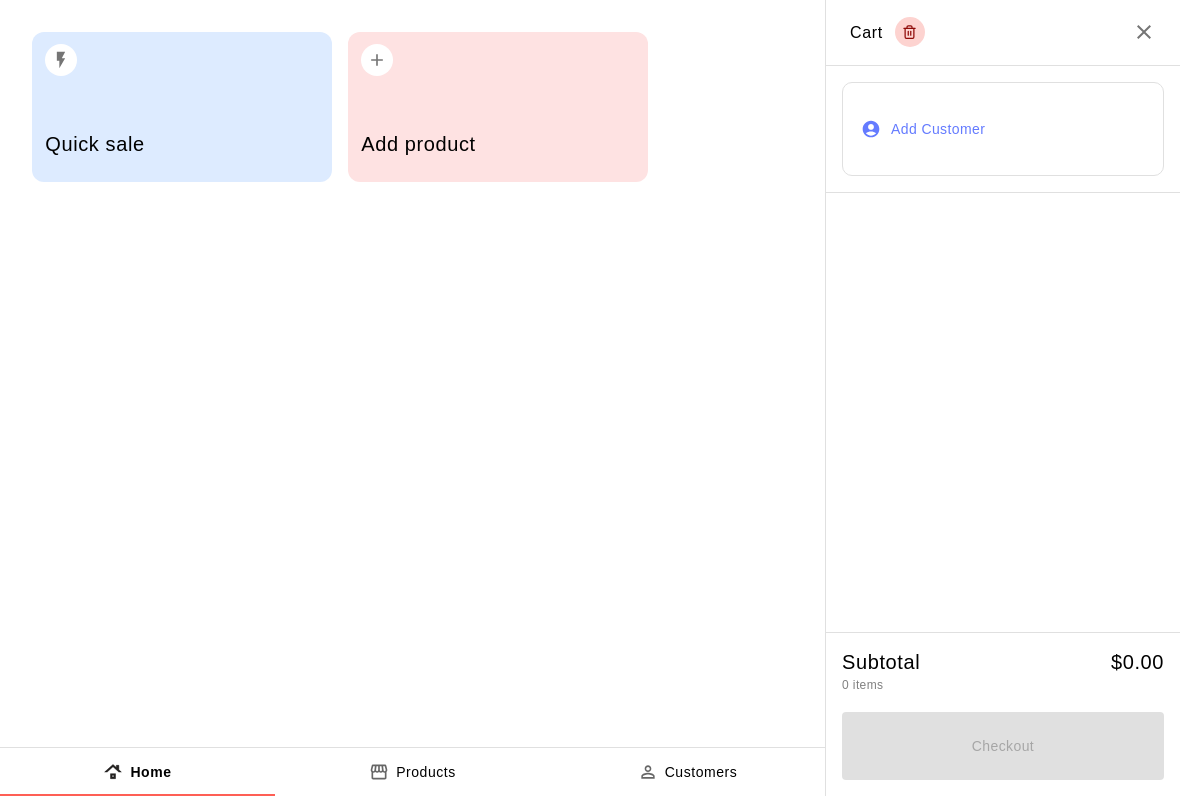 click on "Add product" at bounding box center (498, 107) 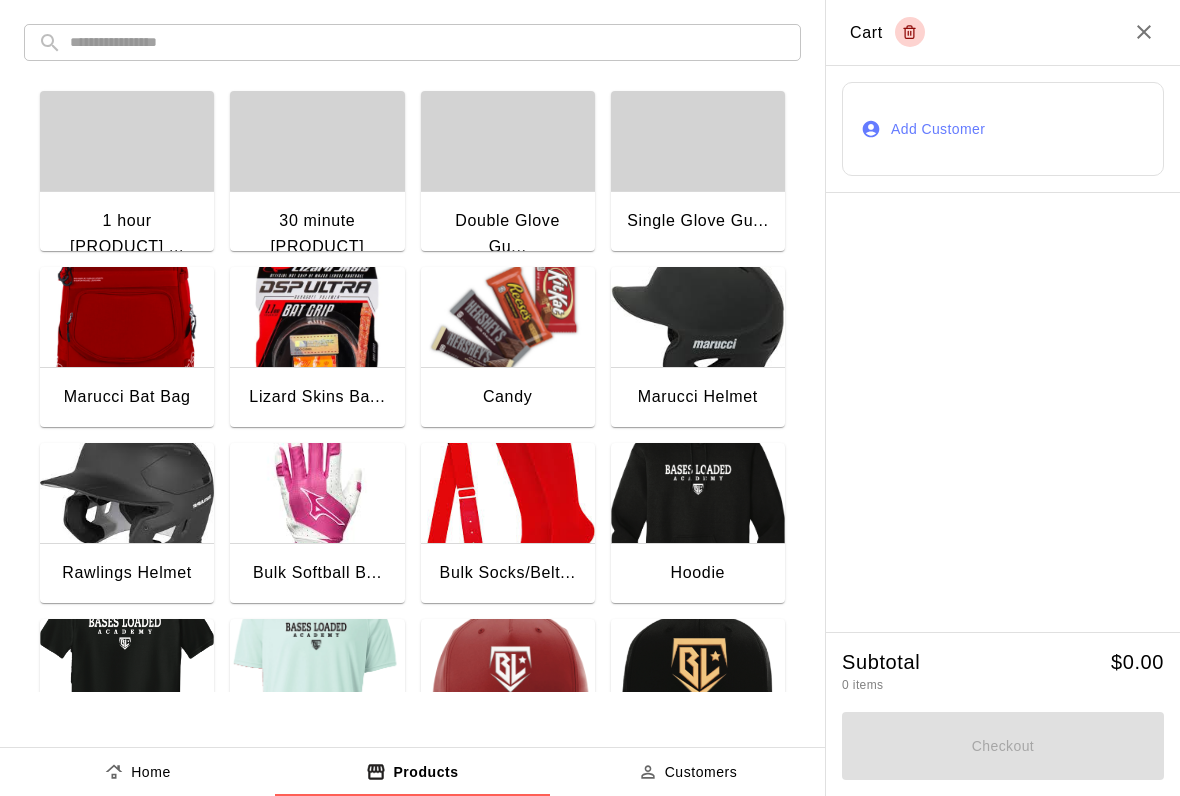 click at bounding box center [508, 317] 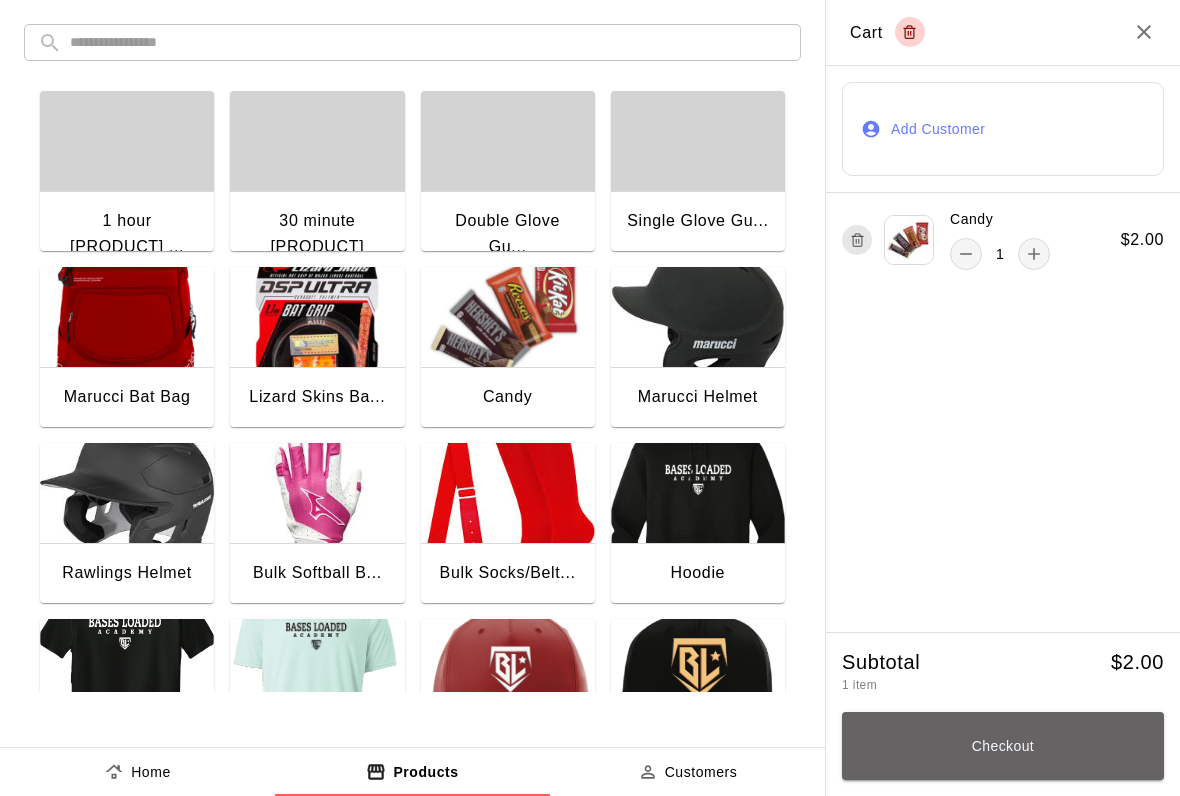click on "Checkout" at bounding box center (1003, 746) 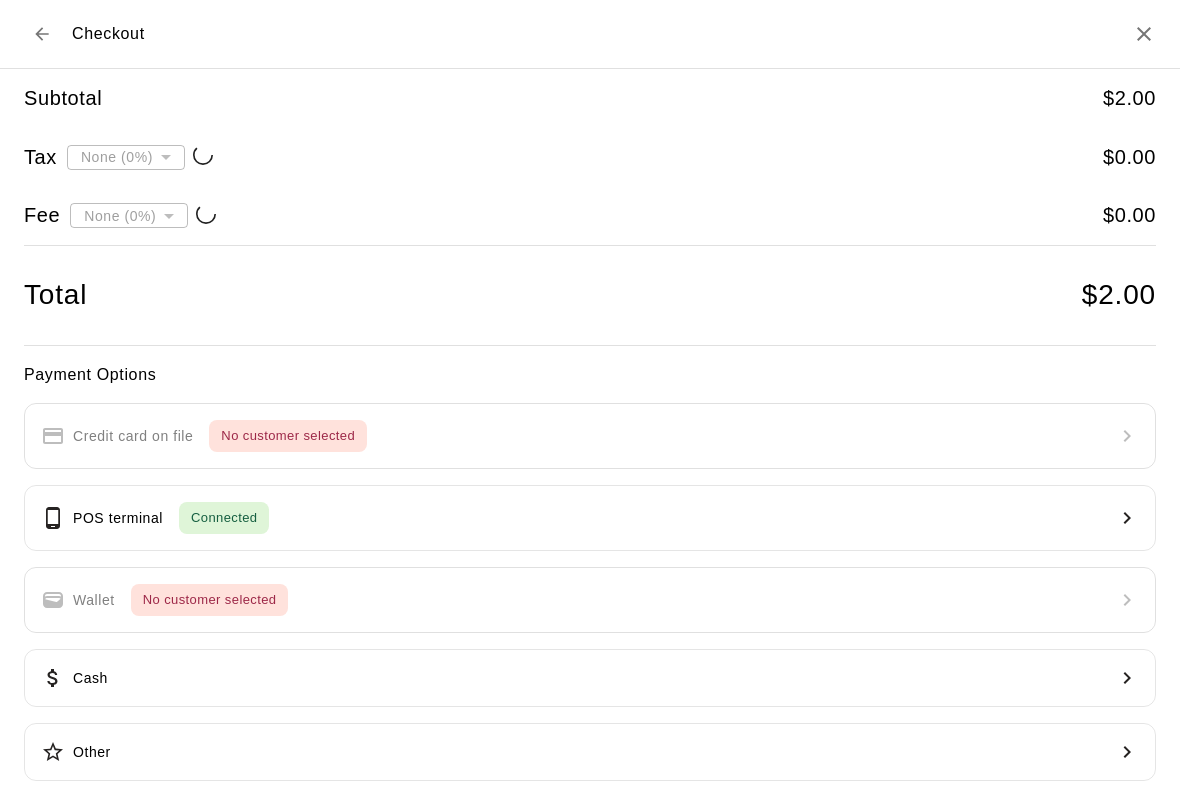 type on "**********" 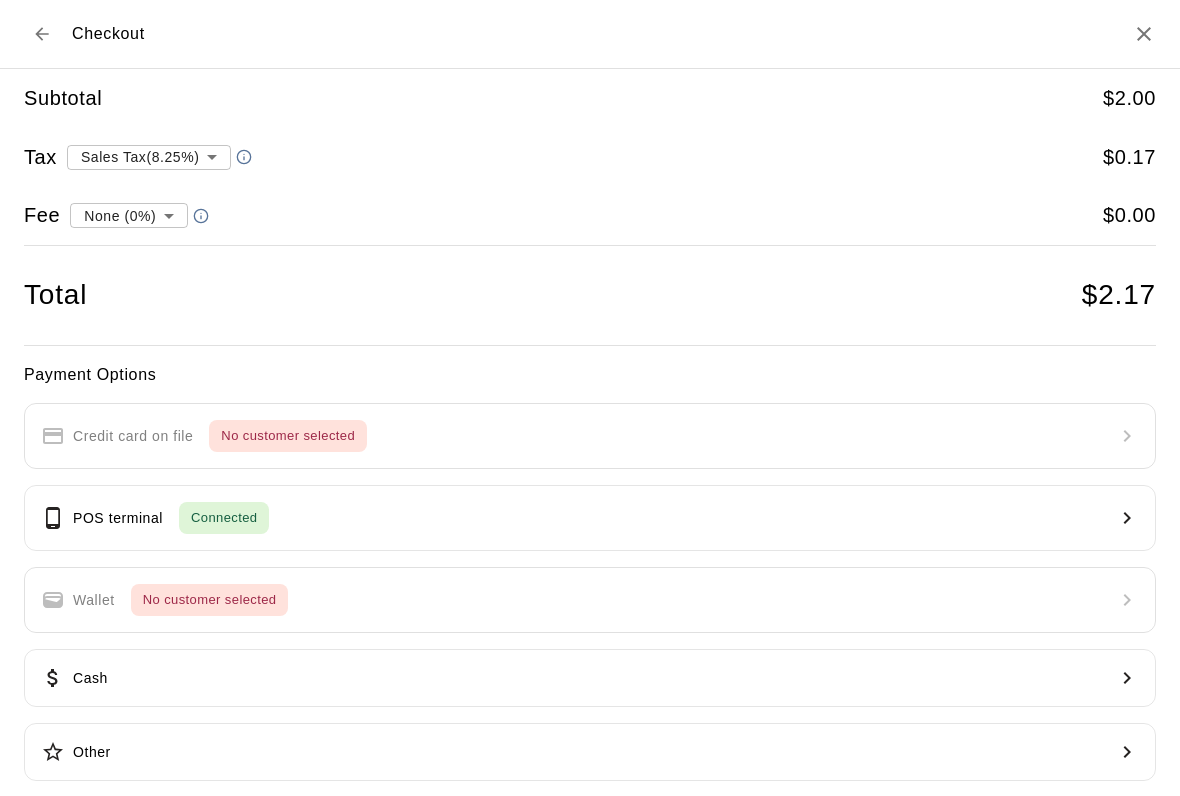 click on "POS terminal Connected" at bounding box center [590, 518] 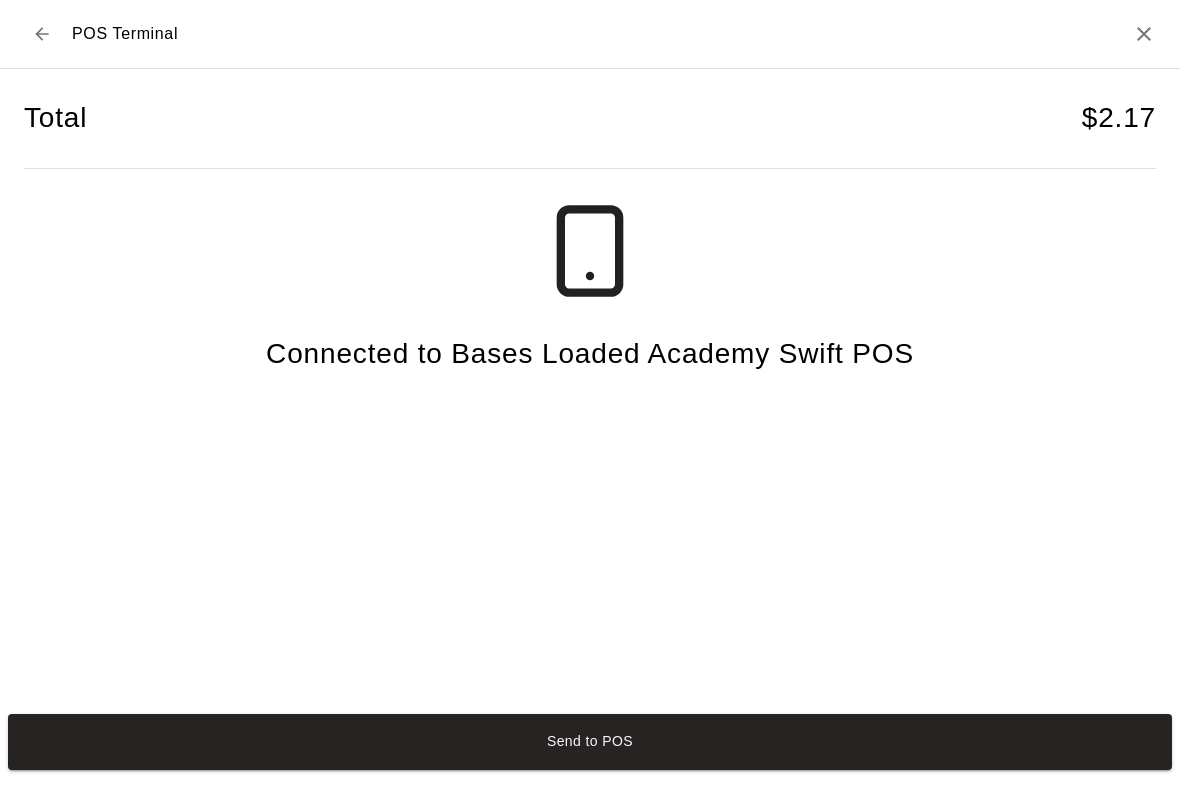 click on "Send to POS" at bounding box center [590, 742] 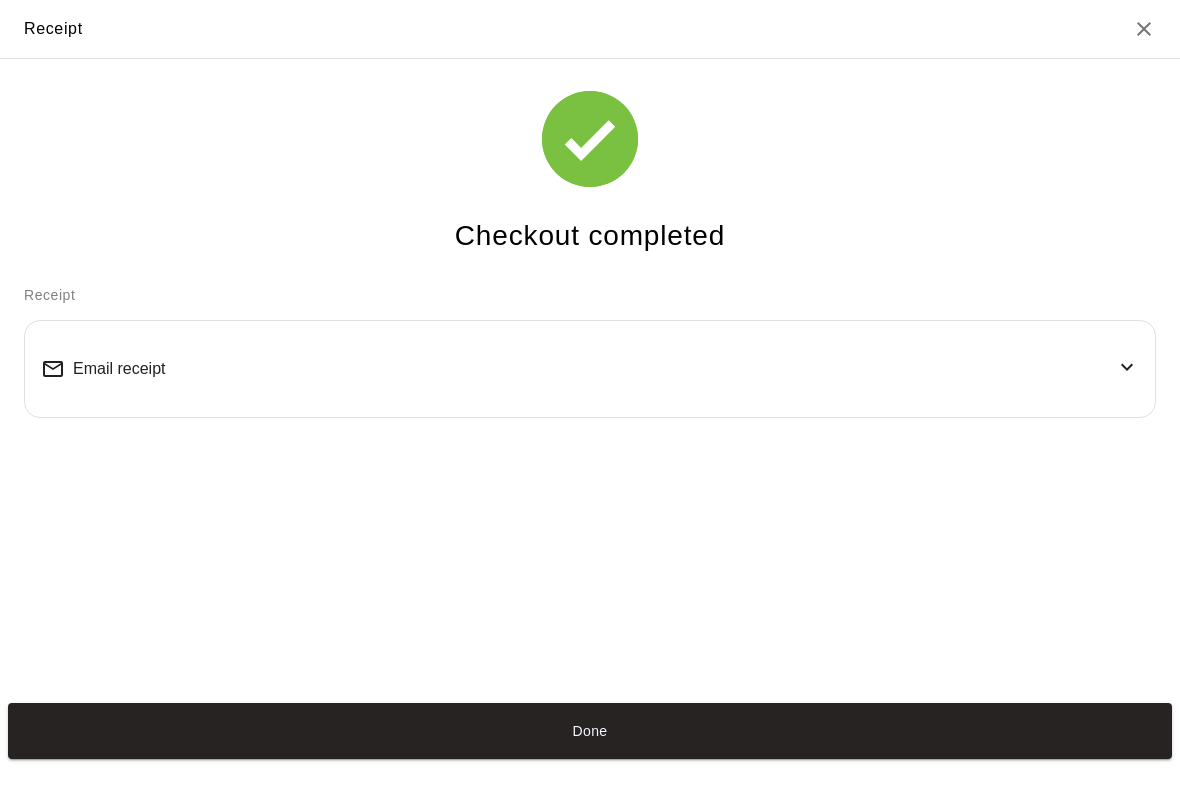 click on "Done" at bounding box center (590, 731) 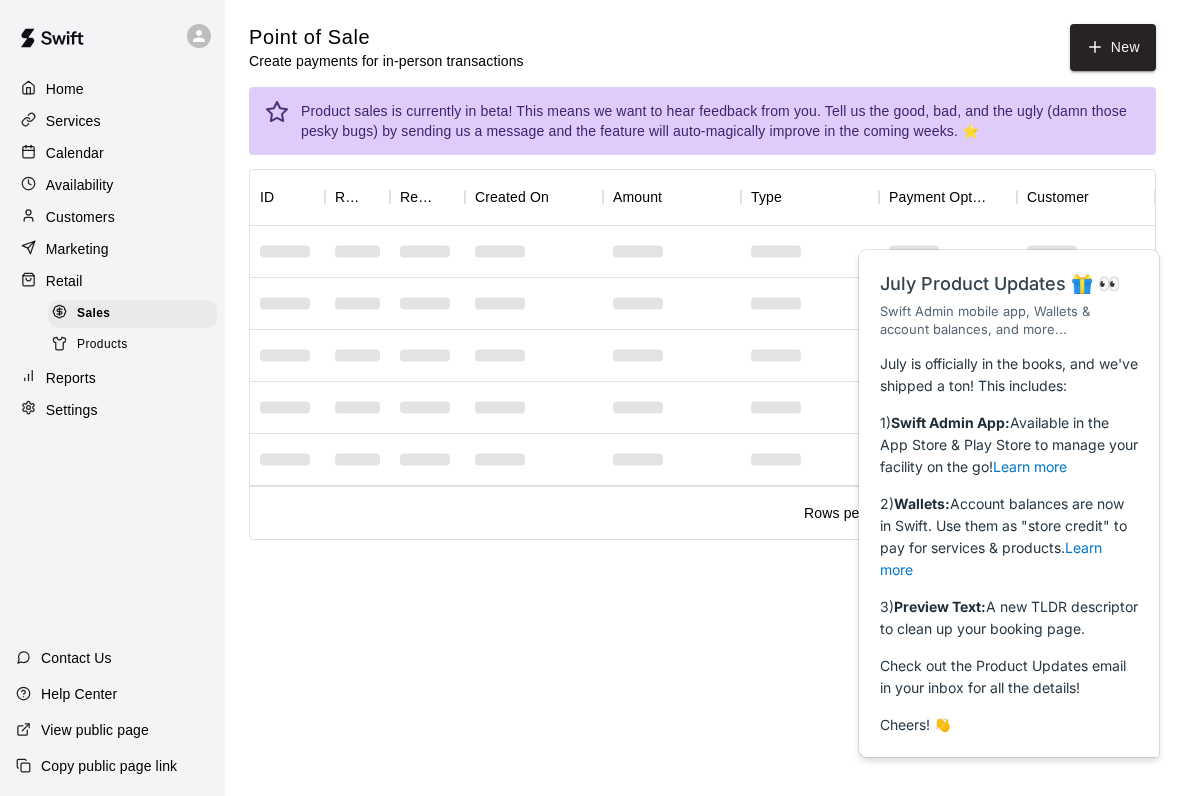 click on "Calendar" at bounding box center [75, 153] 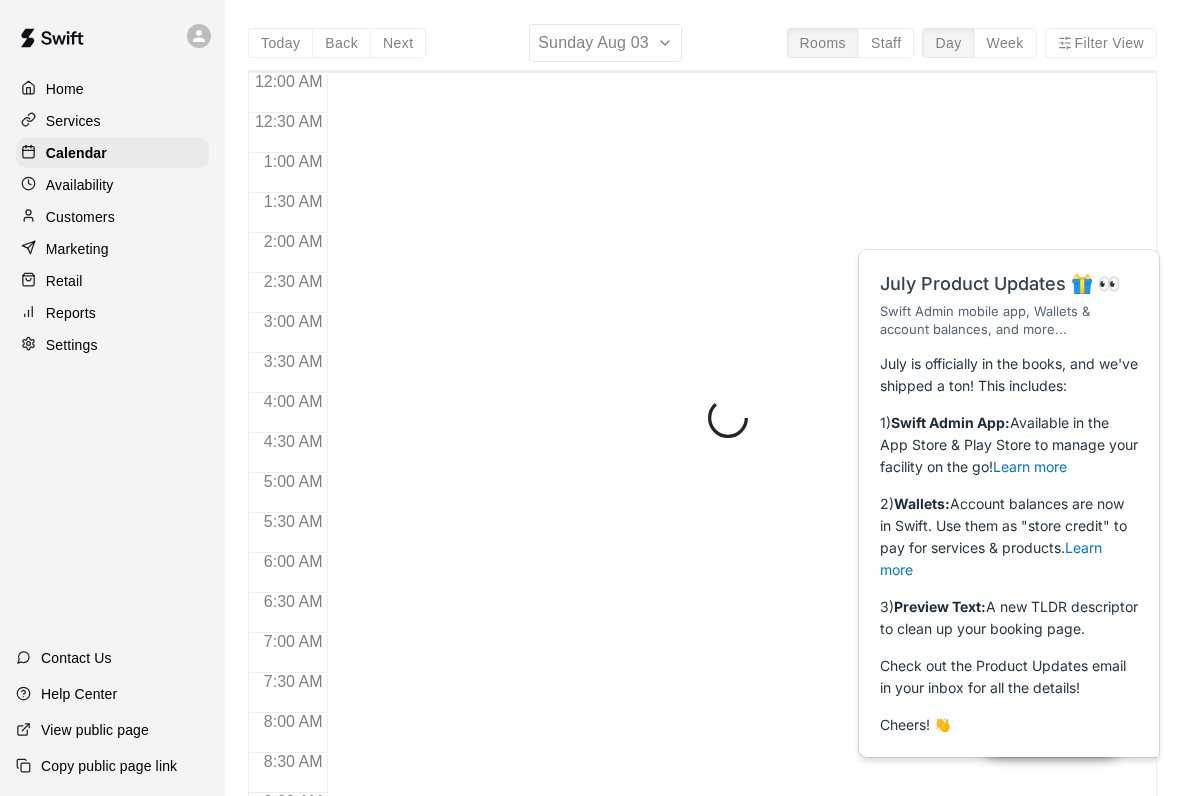 scroll, scrollTop: 1151, scrollLeft: 0, axis: vertical 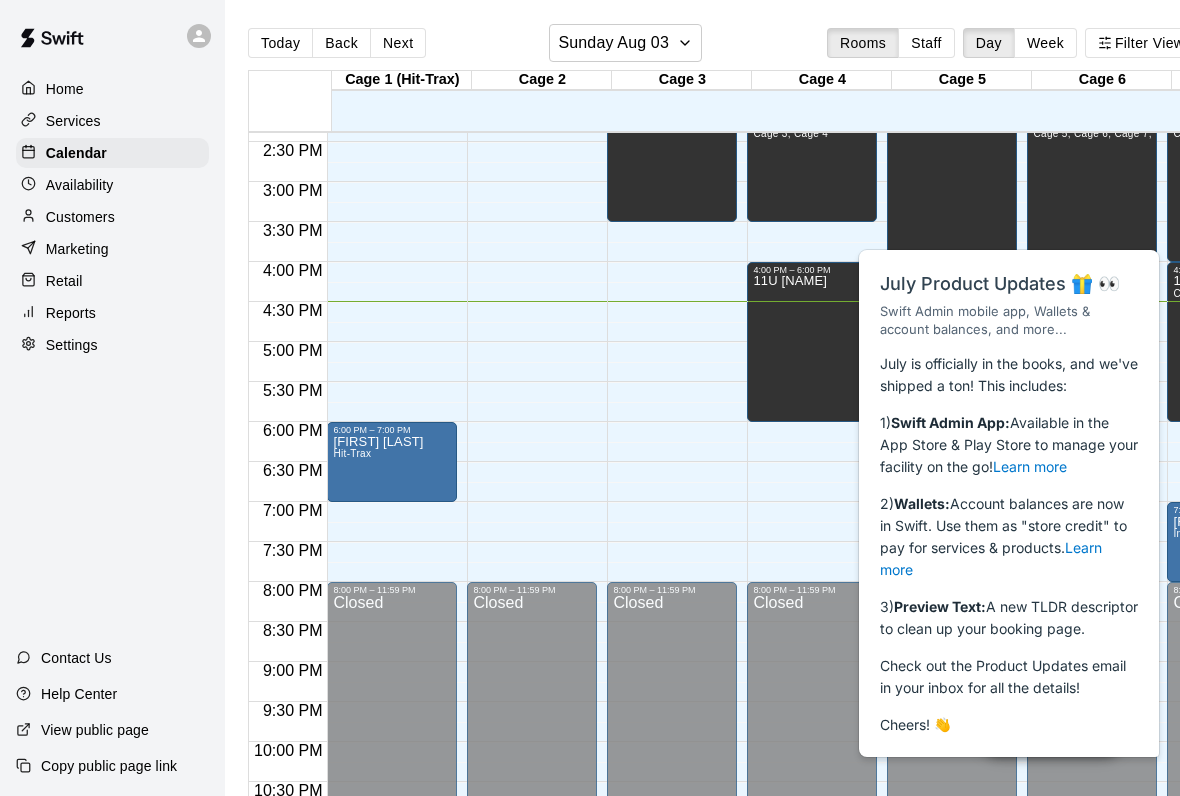 click on "Close cross-small July Product Updates 🎁 👀 Swift Admin mobile app, Wallets & account balances, and more... July is officially in the books, and we've shipped a ton! This includes: 1)  Swift Admin App:  Available in the App Store & Play Store to manage your facility on the go!  Learn more 2)  Wallets:  Account balances are now in Swift. Use them as "store credit" to pay for services & products.  Learn more 3)  Preview Text:  A new TLDR descriptor to clean up your booking page.  Check out the Product Updates email in your inbox for all the details! Cheers! 👋" at bounding box center [1010, 178] 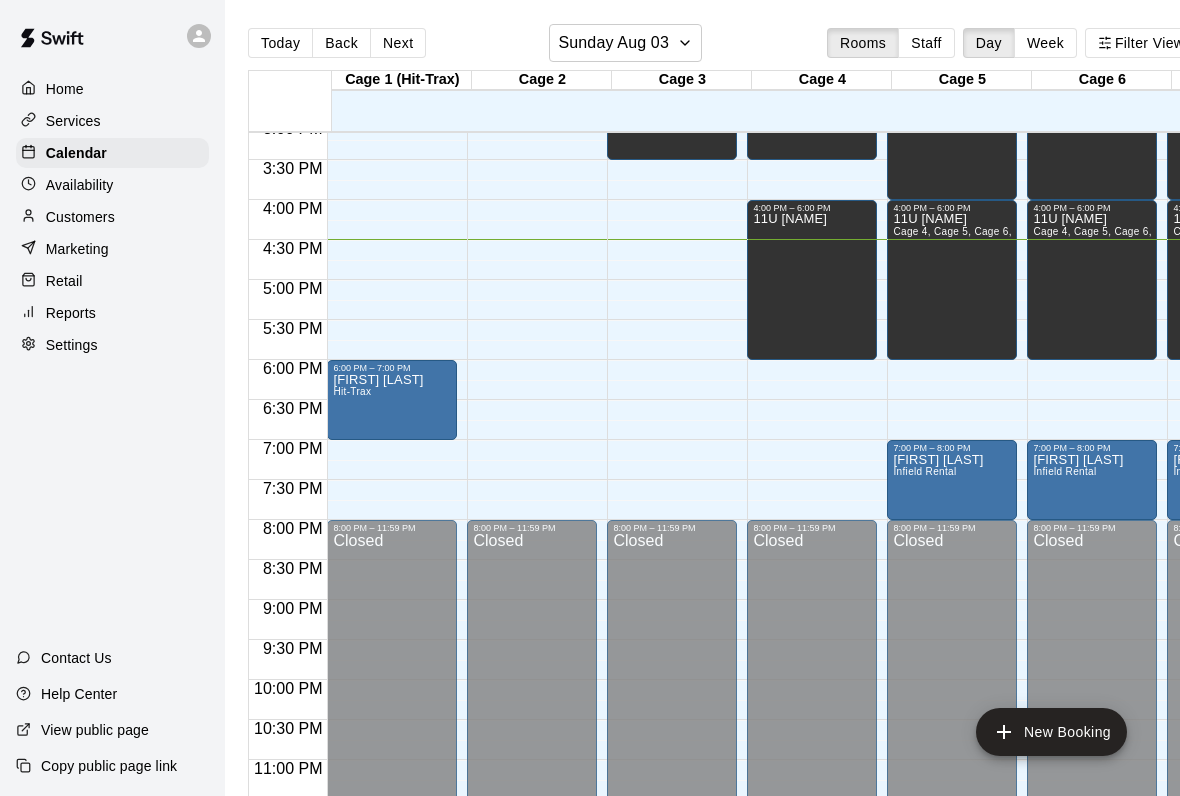 scroll, scrollTop: 1211, scrollLeft: 0, axis: vertical 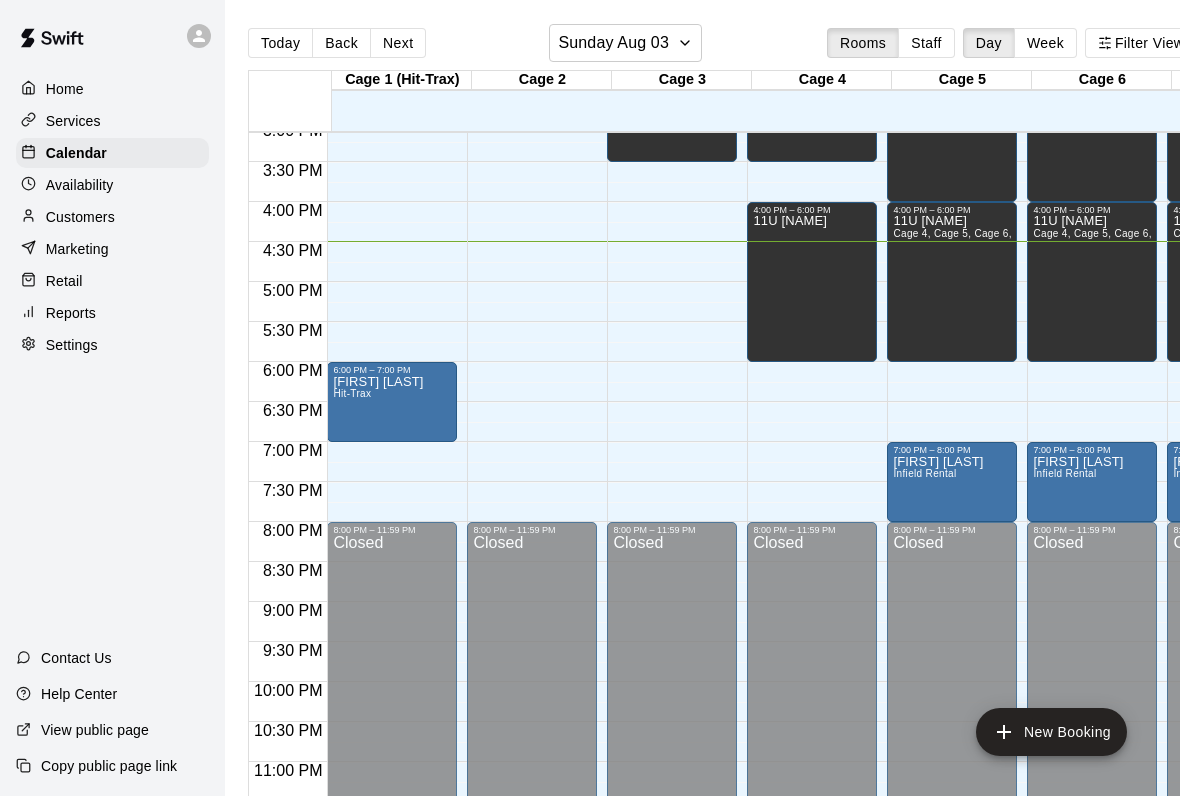 click on "Retail" at bounding box center (112, 281) 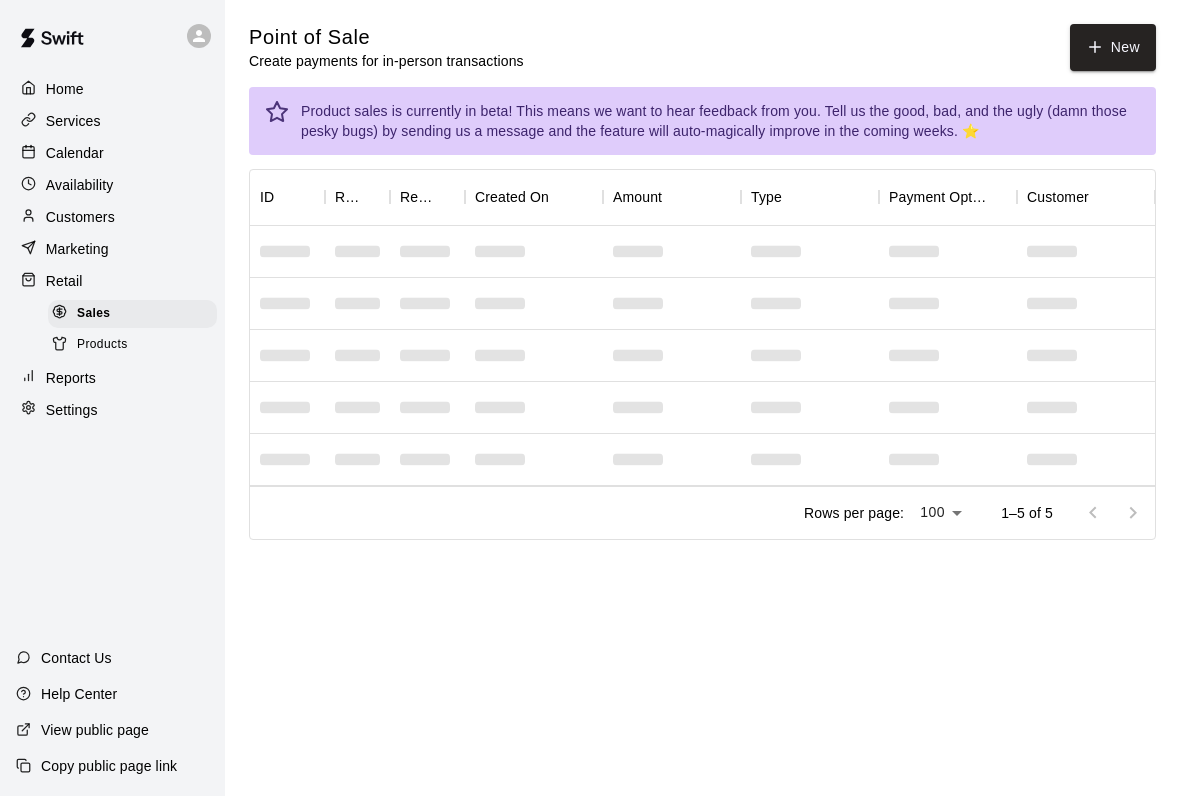 click on "New" at bounding box center [1113, 47] 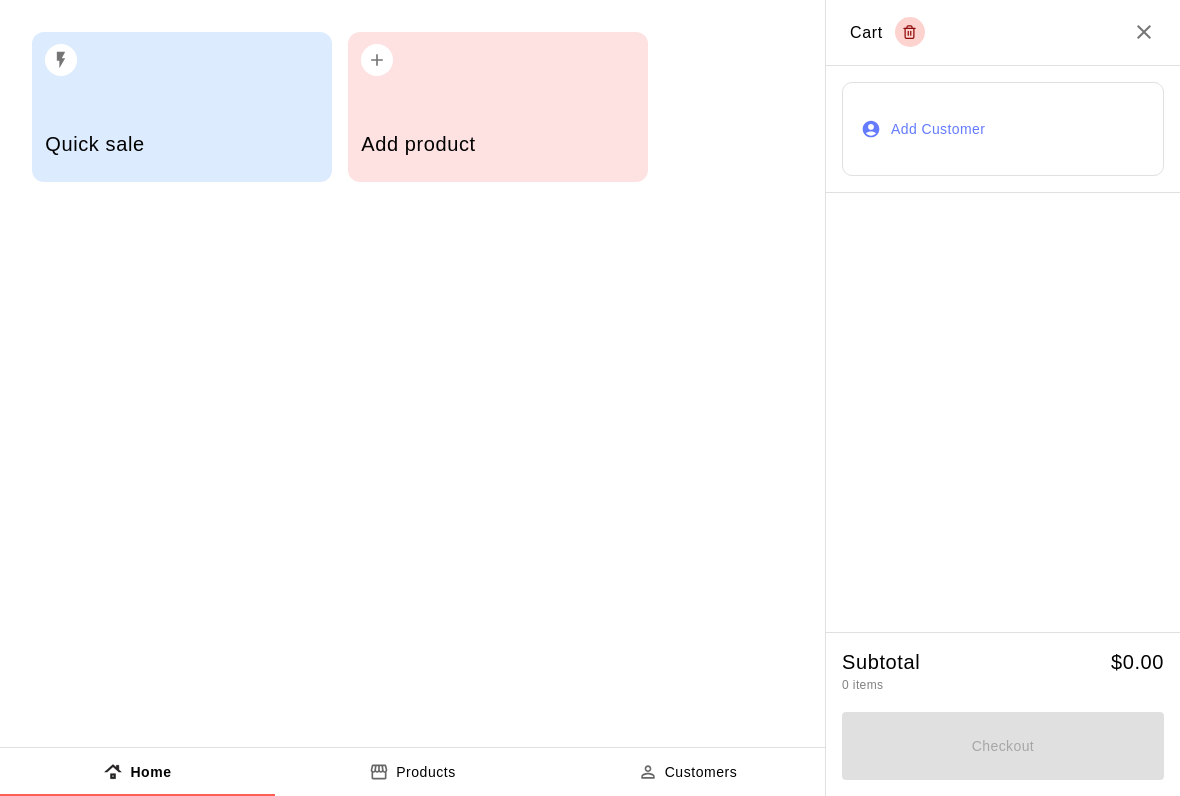 click on "Add product" at bounding box center [498, 107] 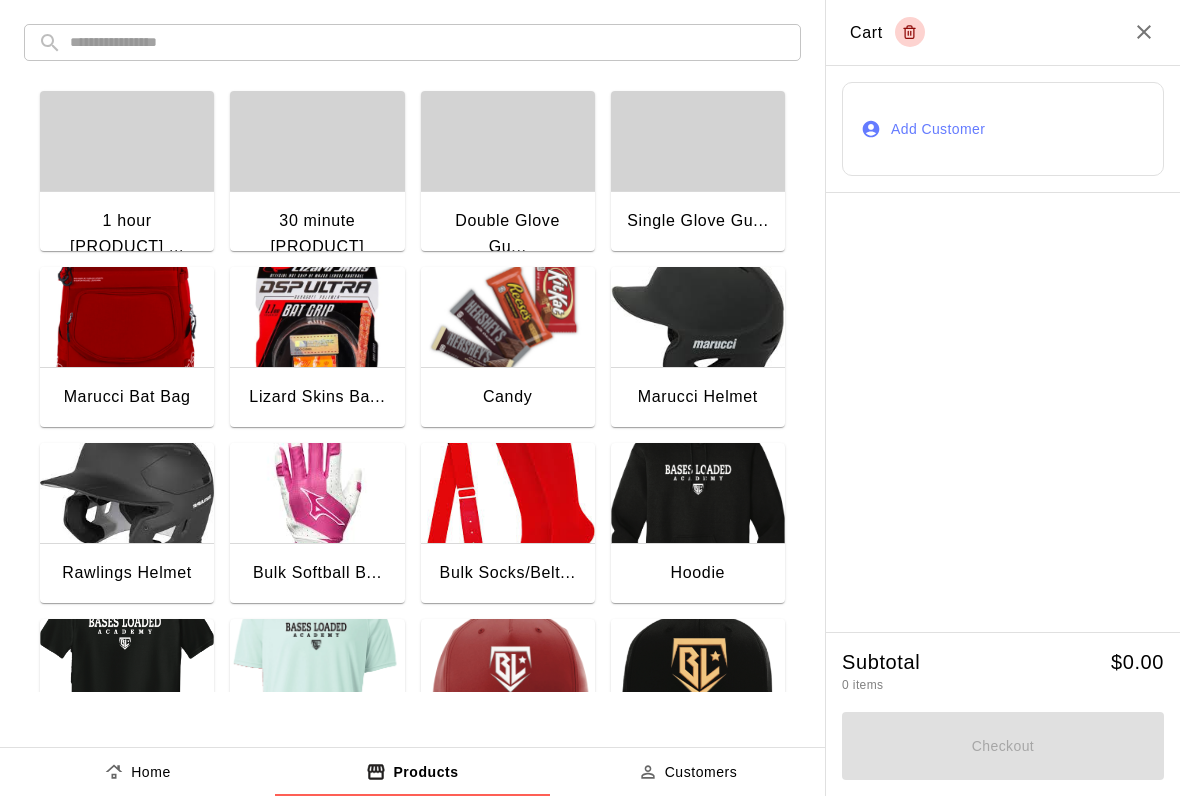 click at bounding box center (508, 317) 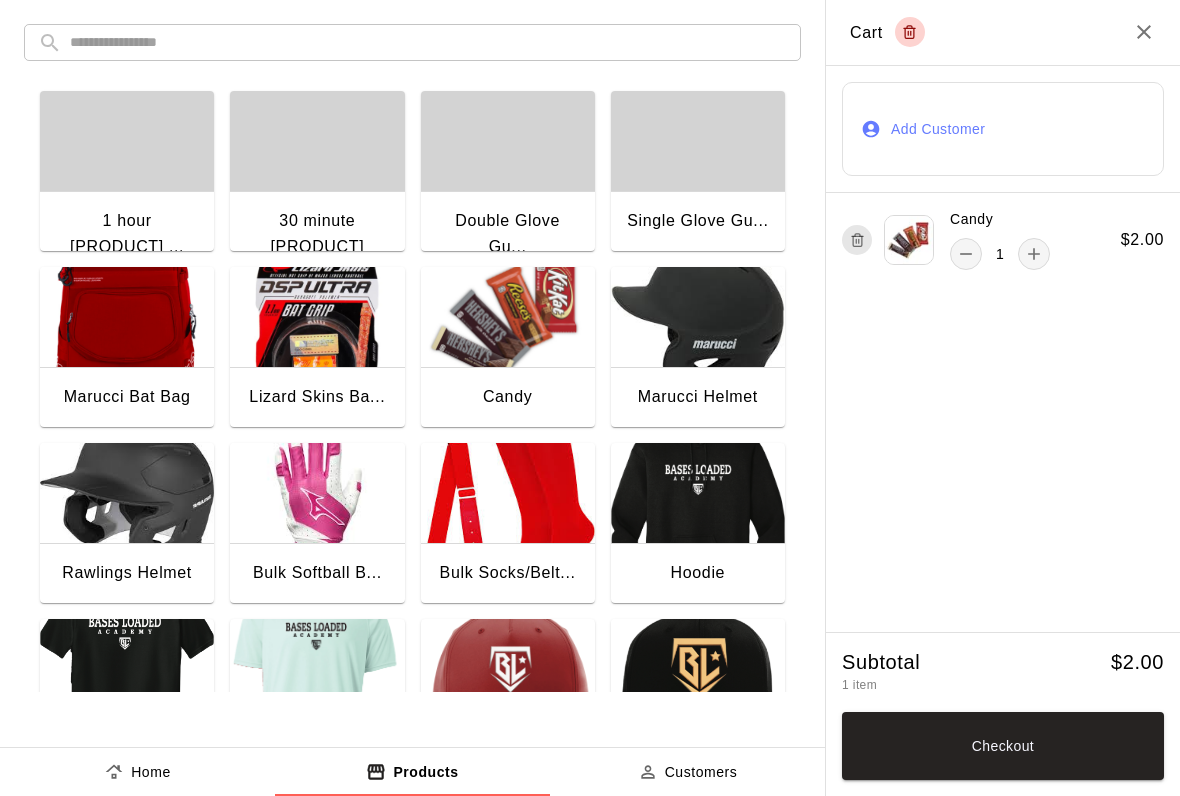 click on "Checkout" at bounding box center [1003, 746] 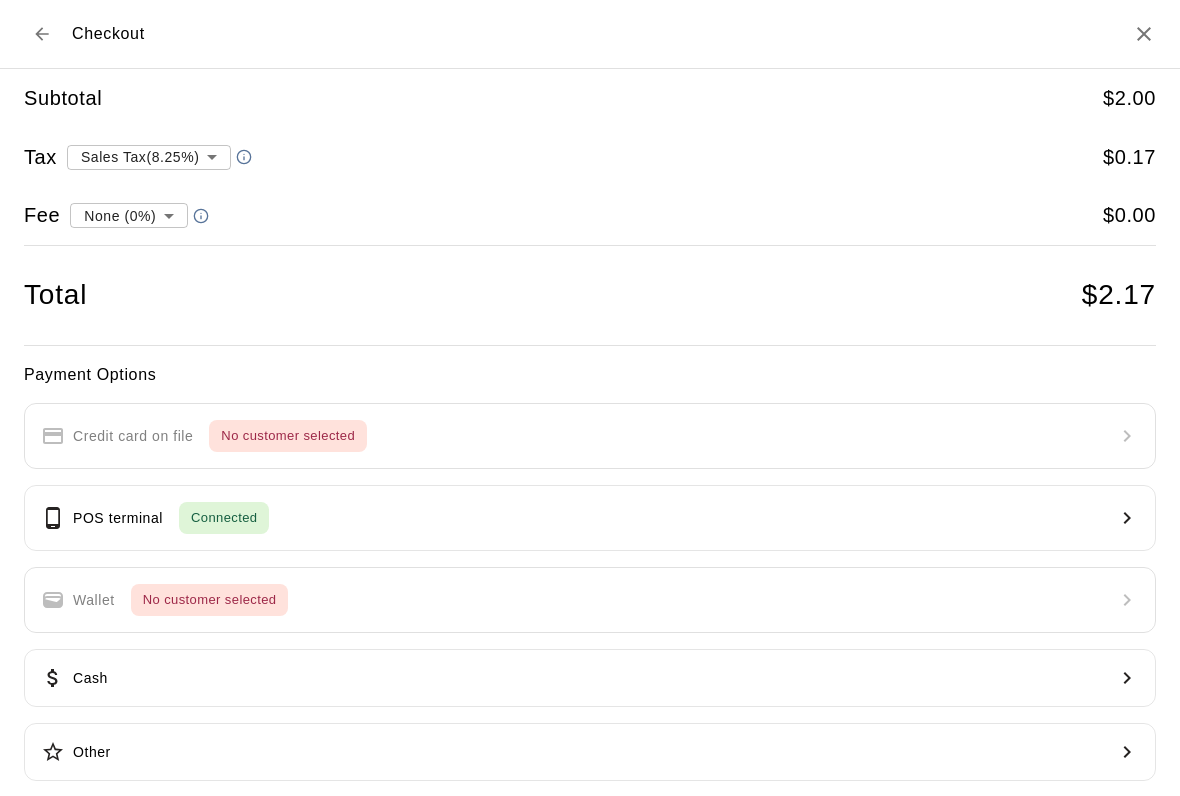 click on "POS terminal Connected" at bounding box center (590, 518) 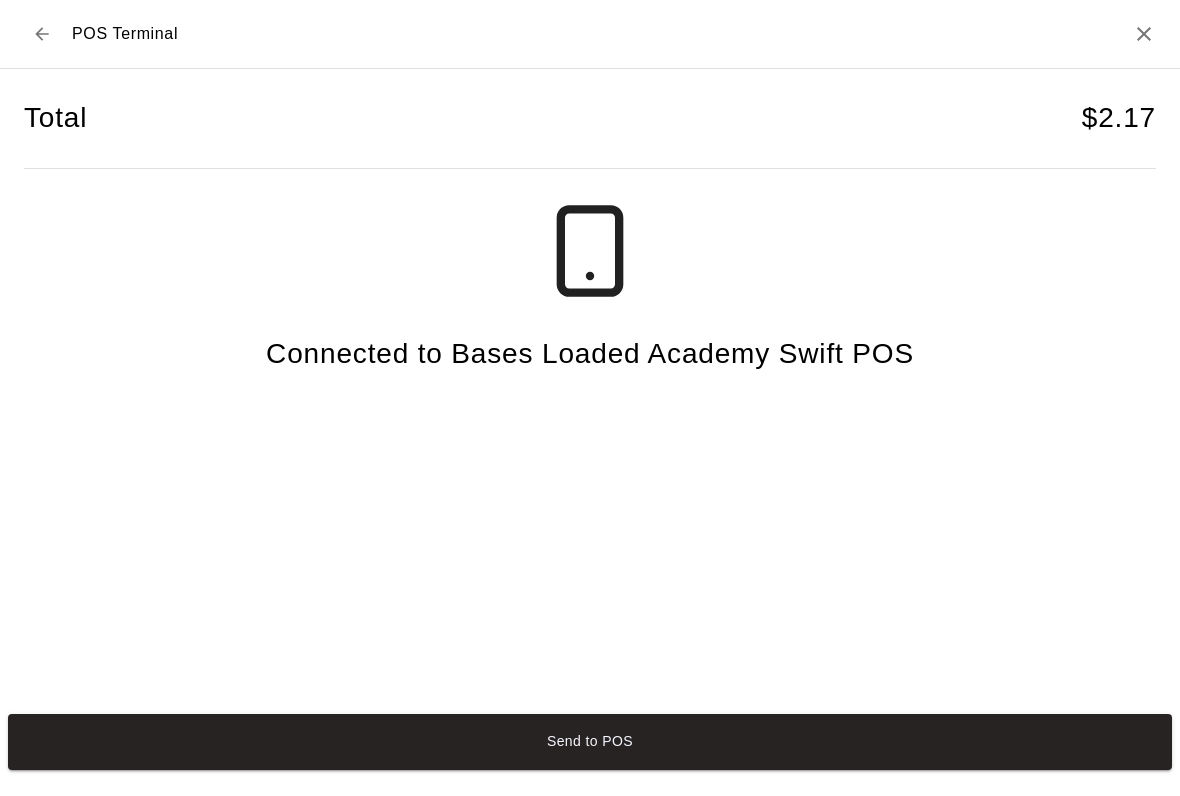 click on "Send to POS" at bounding box center [590, 742] 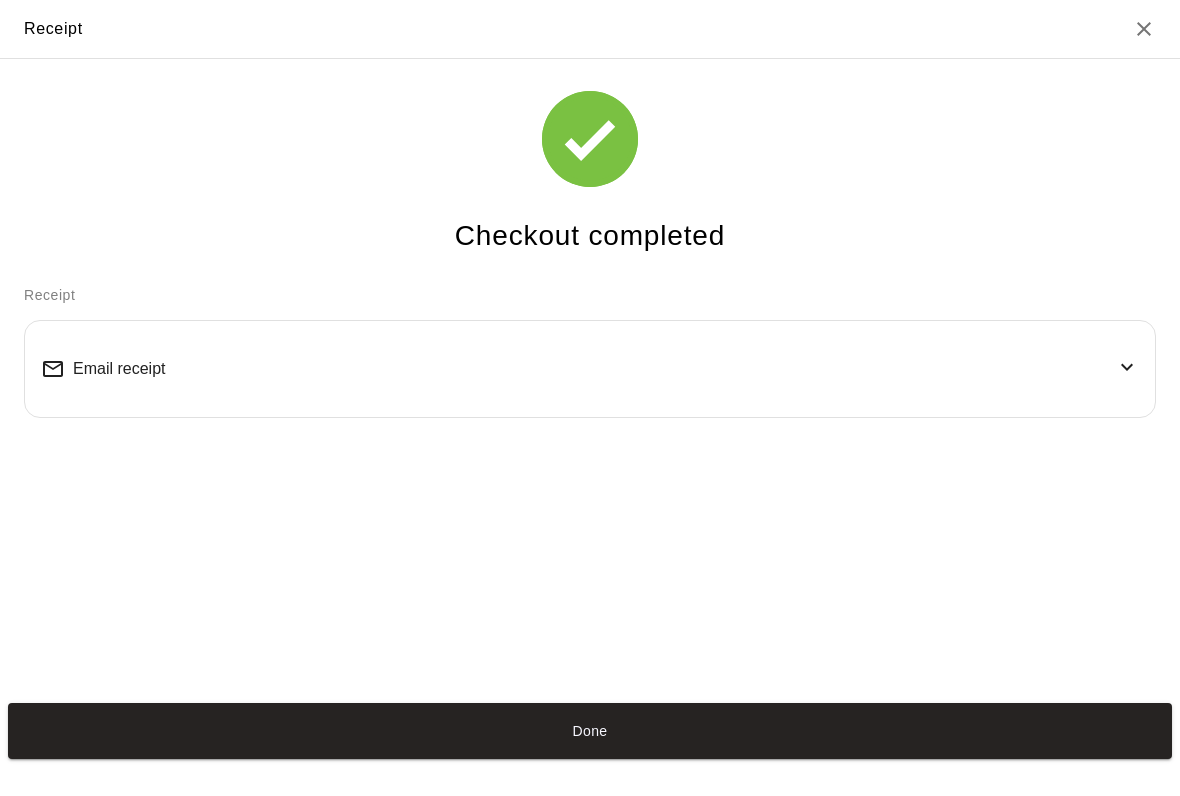 click on "Done" at bounding box center (590, 731) 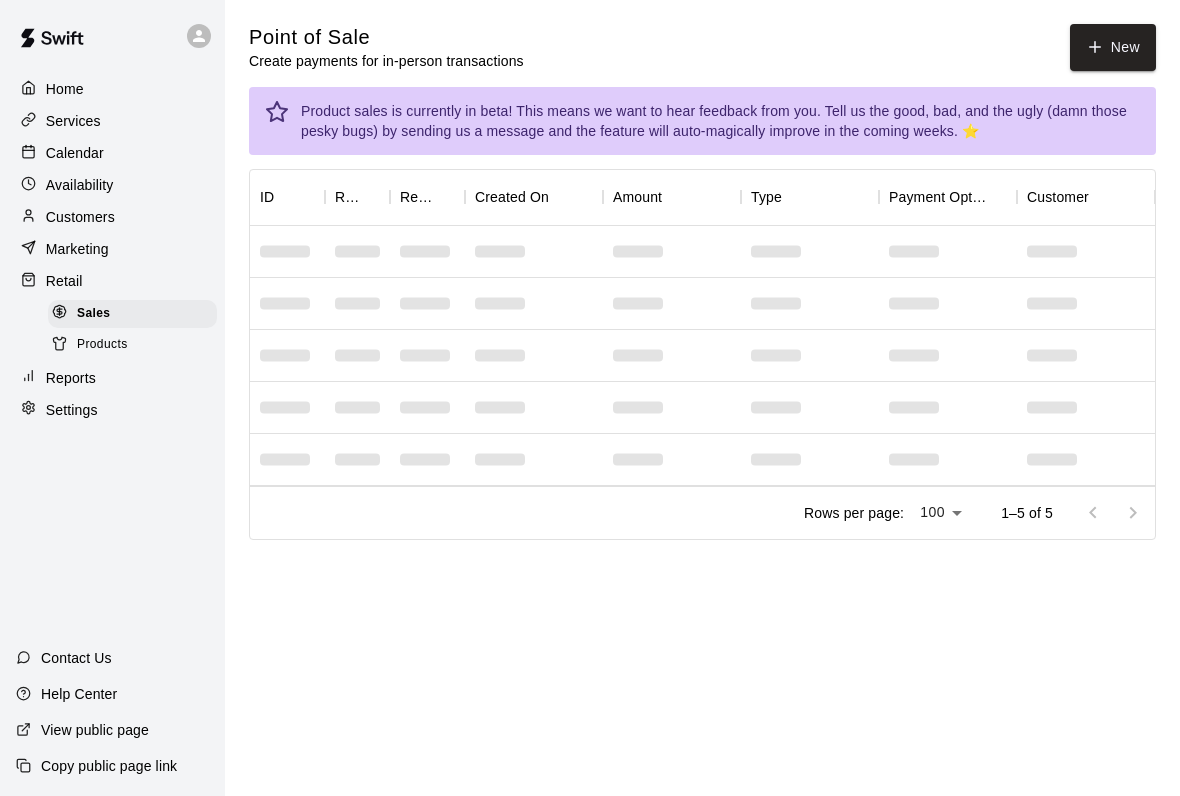click on "New" at bounding box center (1113, 47) 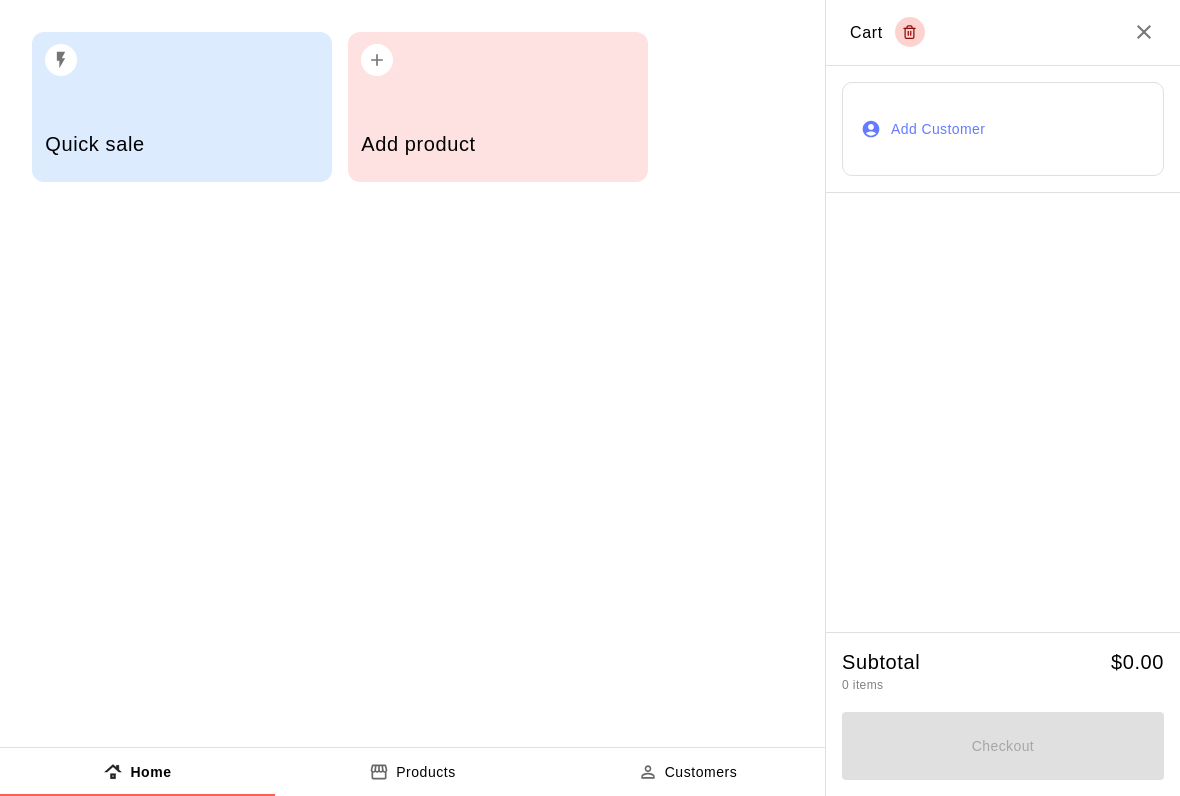 click on "Add product" at bounding box center (498, 107) 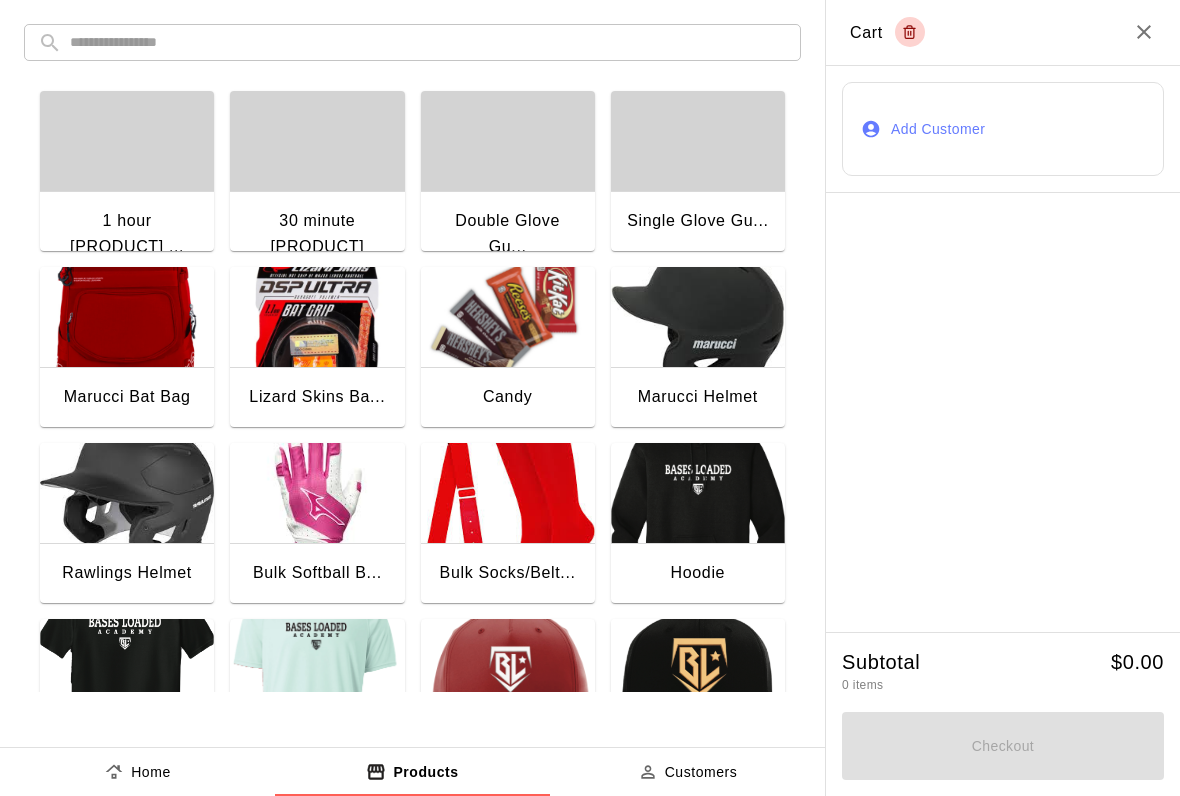 scroll, scrollTop: 0, scrollLeft: 0, axis: both 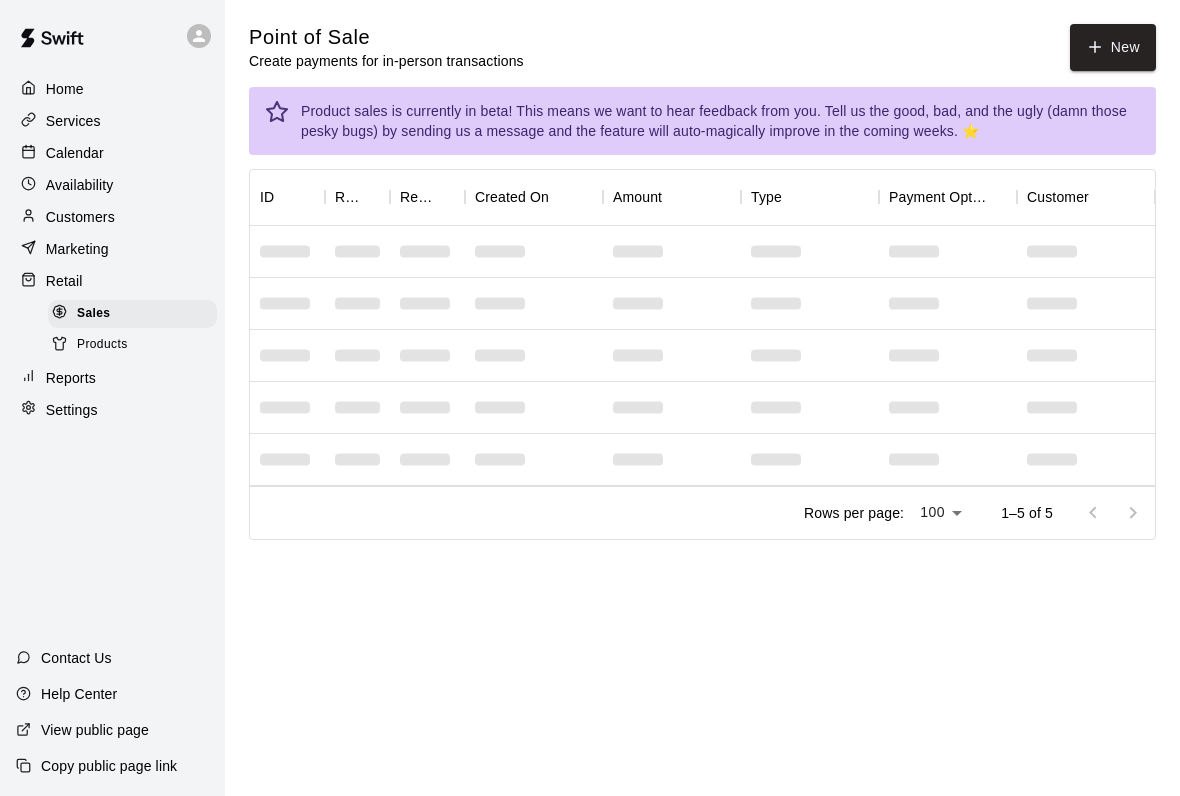 click on "New" at bounding box center (1113, 47) 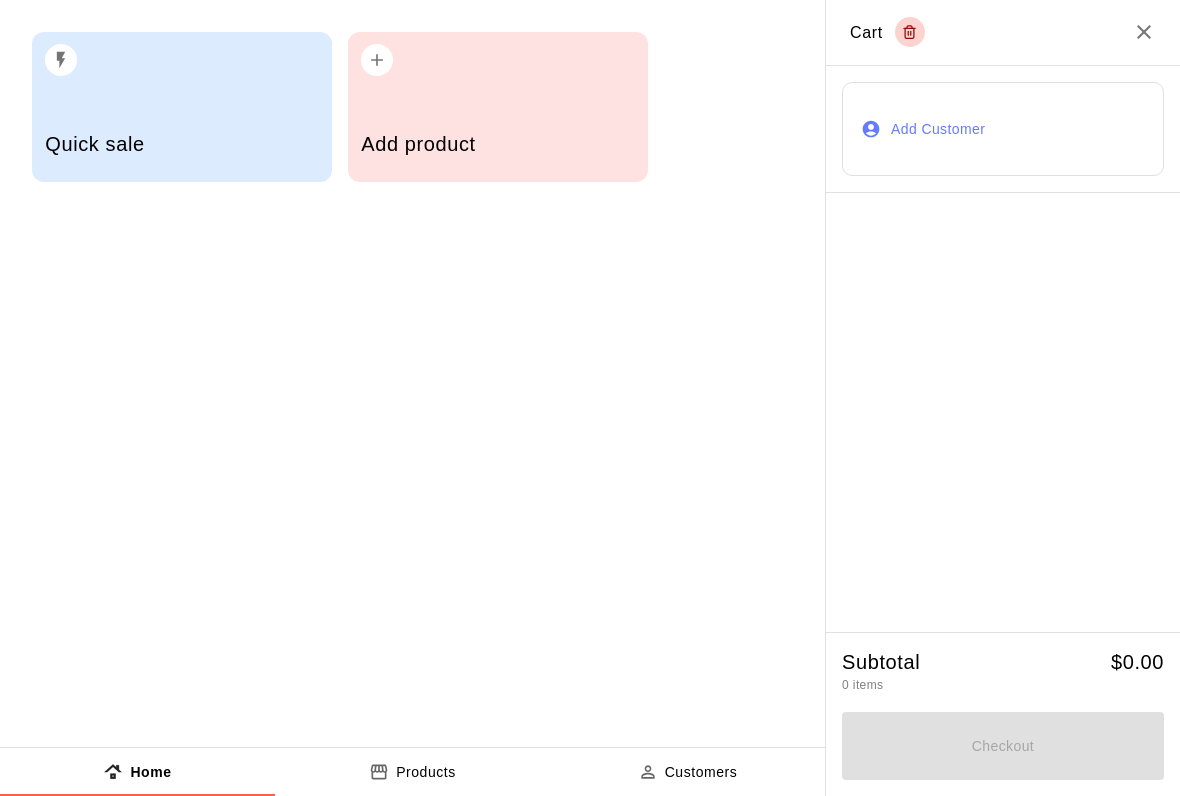 click on "Add product" at bounding box center (498, 107) 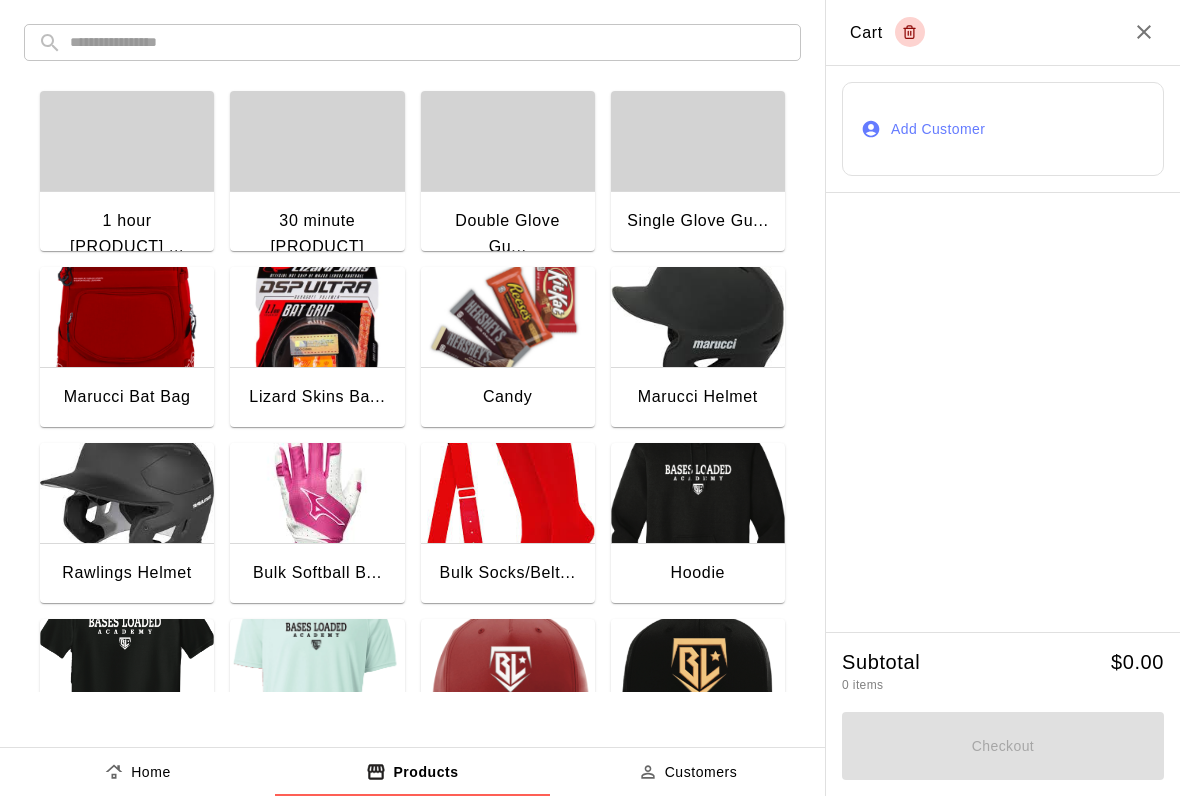 click at bounding box center [508, 317] 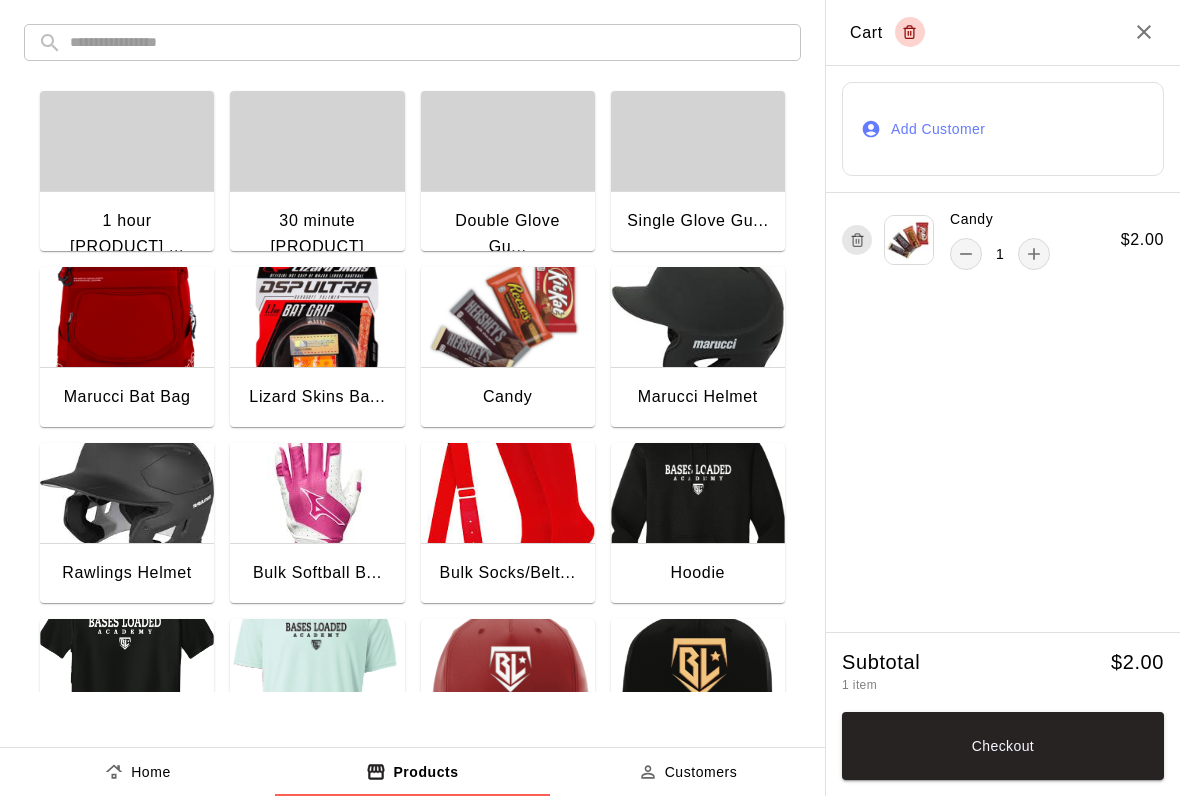 click 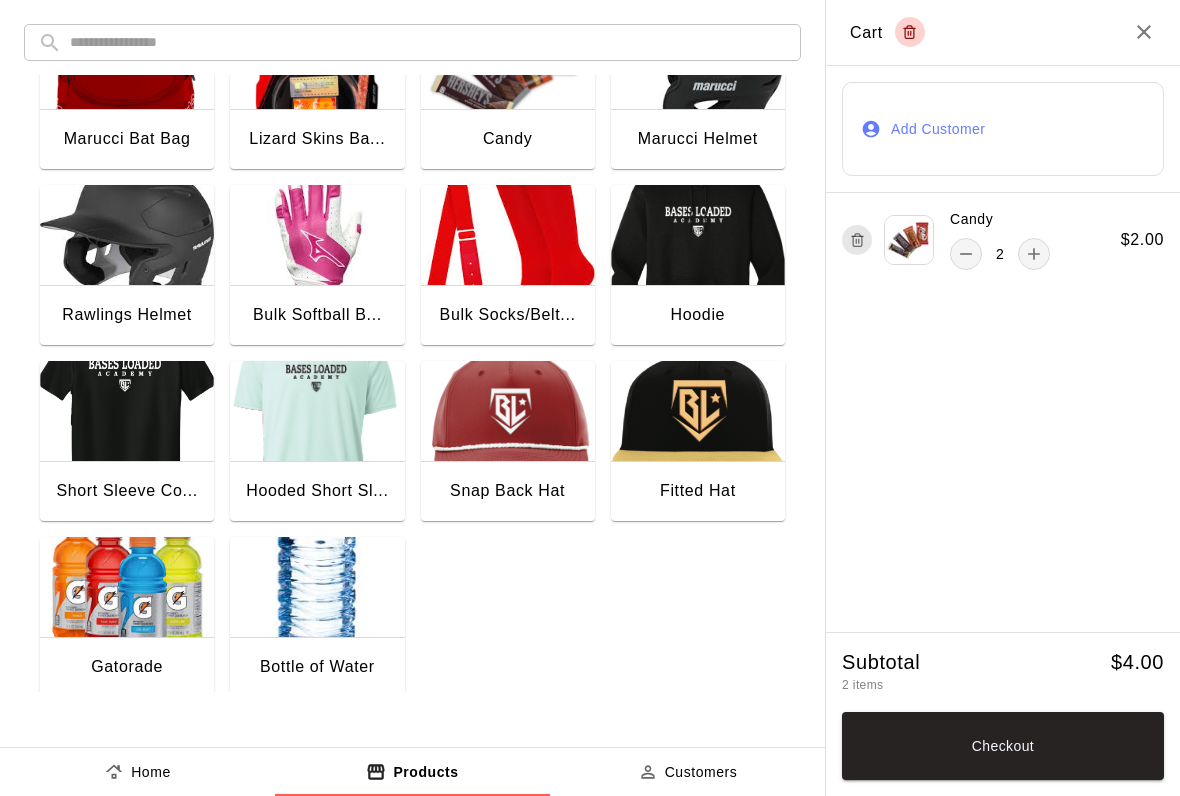 scroll, scrollTop: 257, scrollLeft: 0, axis: vertical 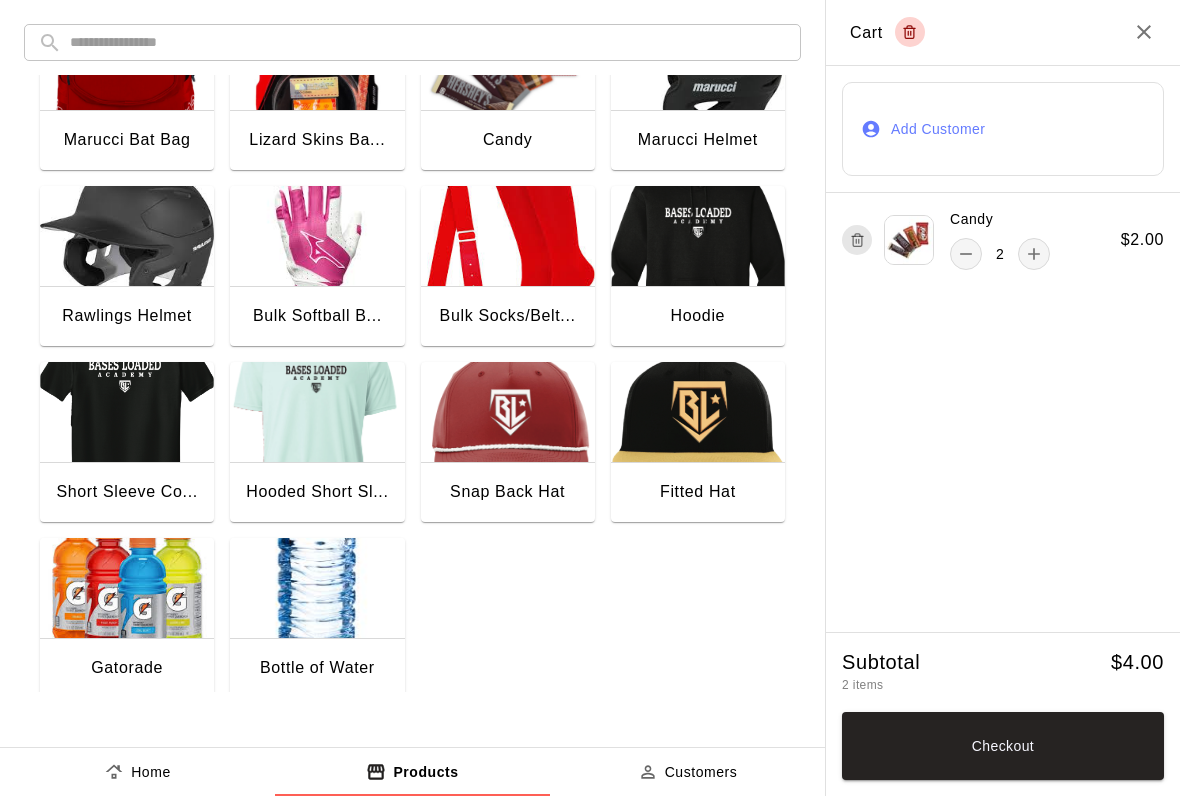 click at bounding box center [127, 588] 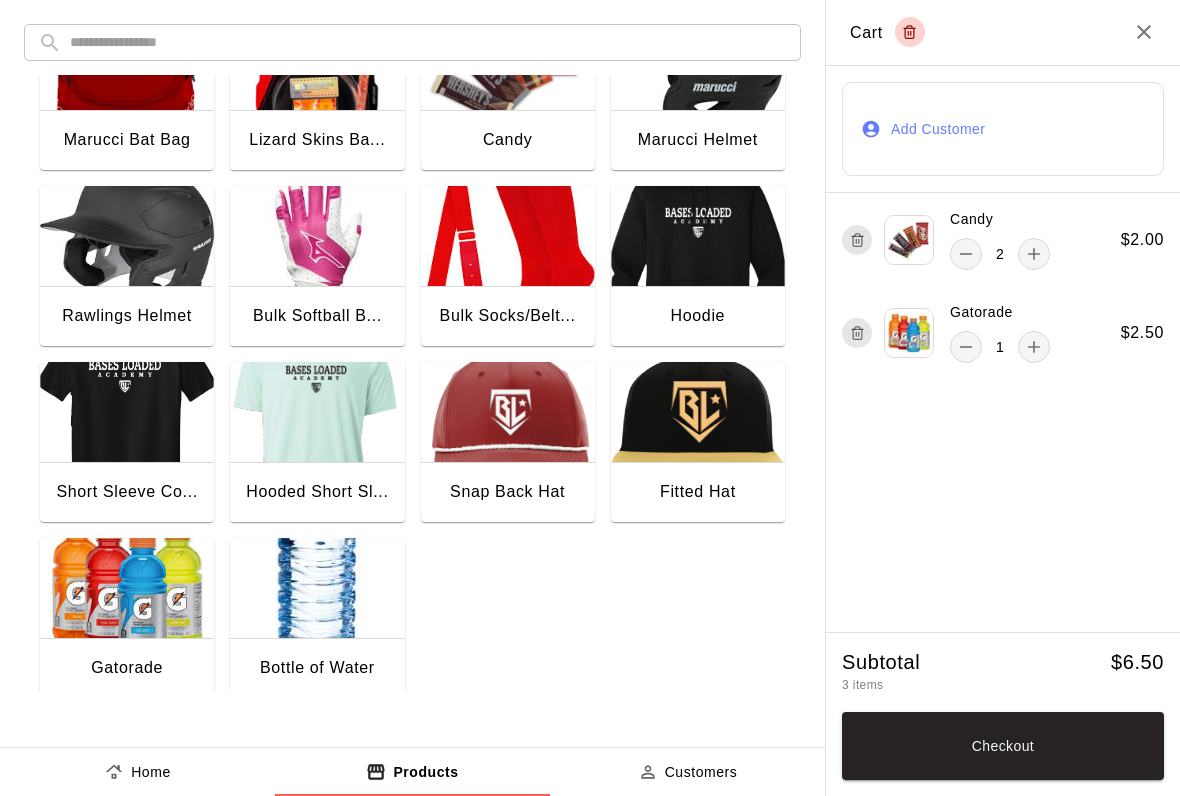click at bounding box center (317, 588) 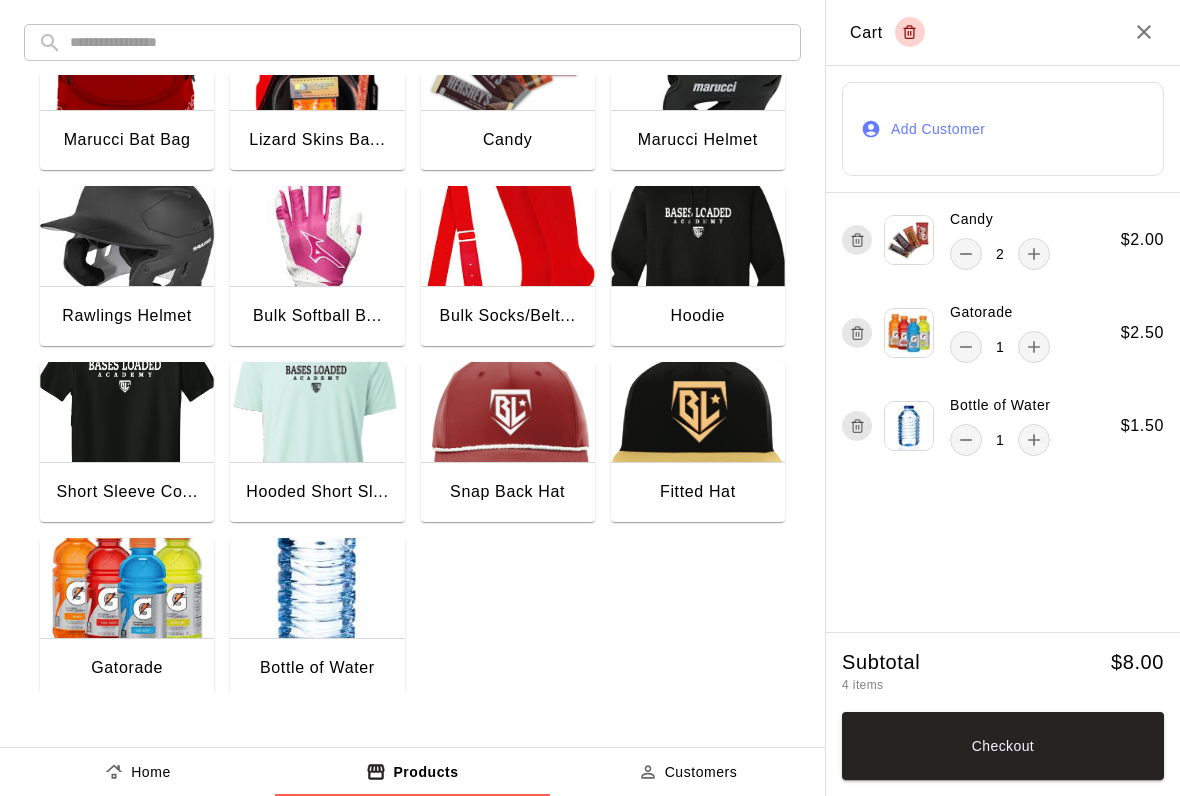 click on "Checkout" at bounding box center (1003, 746) 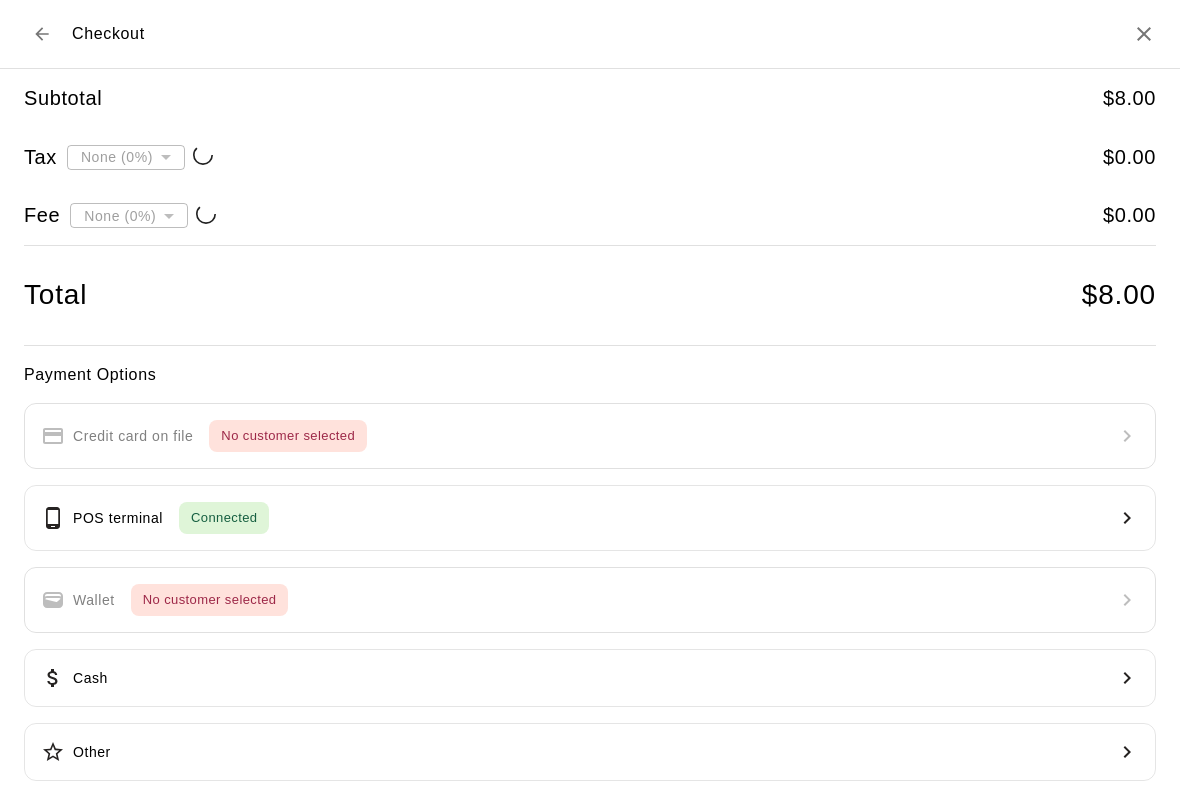 type on "**********" 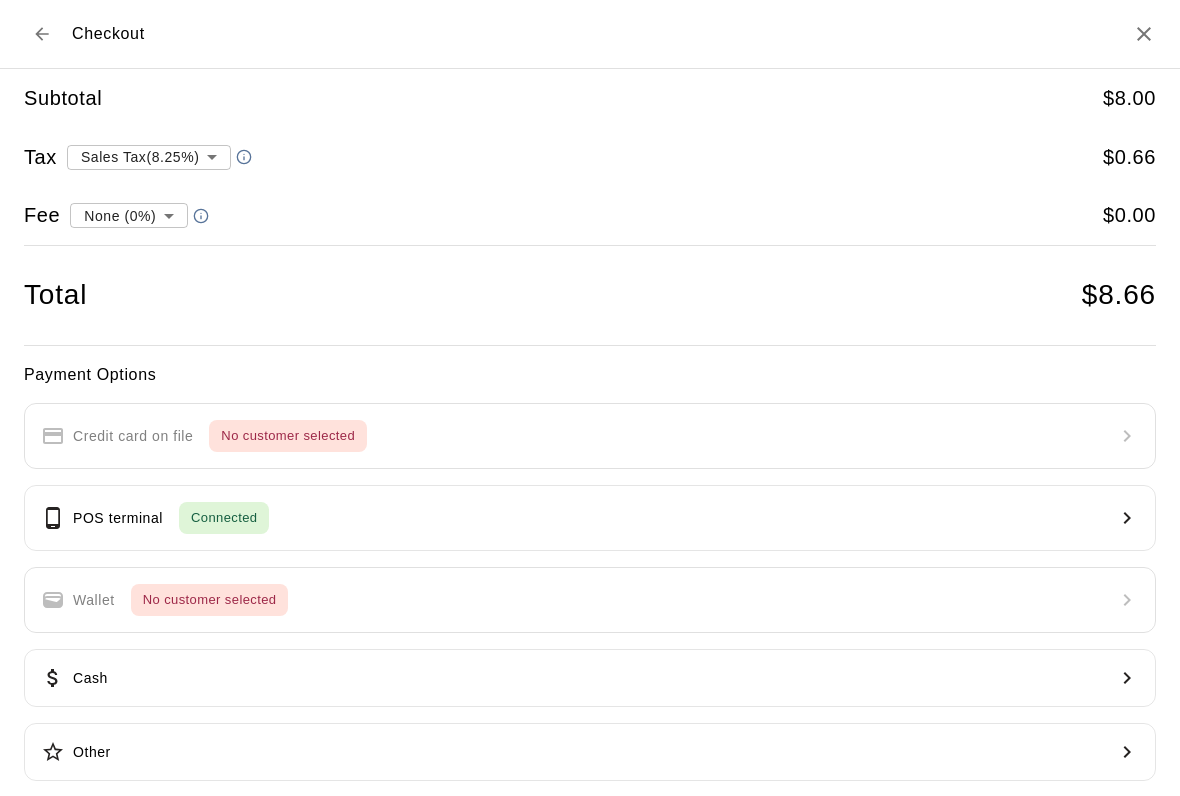 click on "POS terminal" at bounding box center [118, 518] 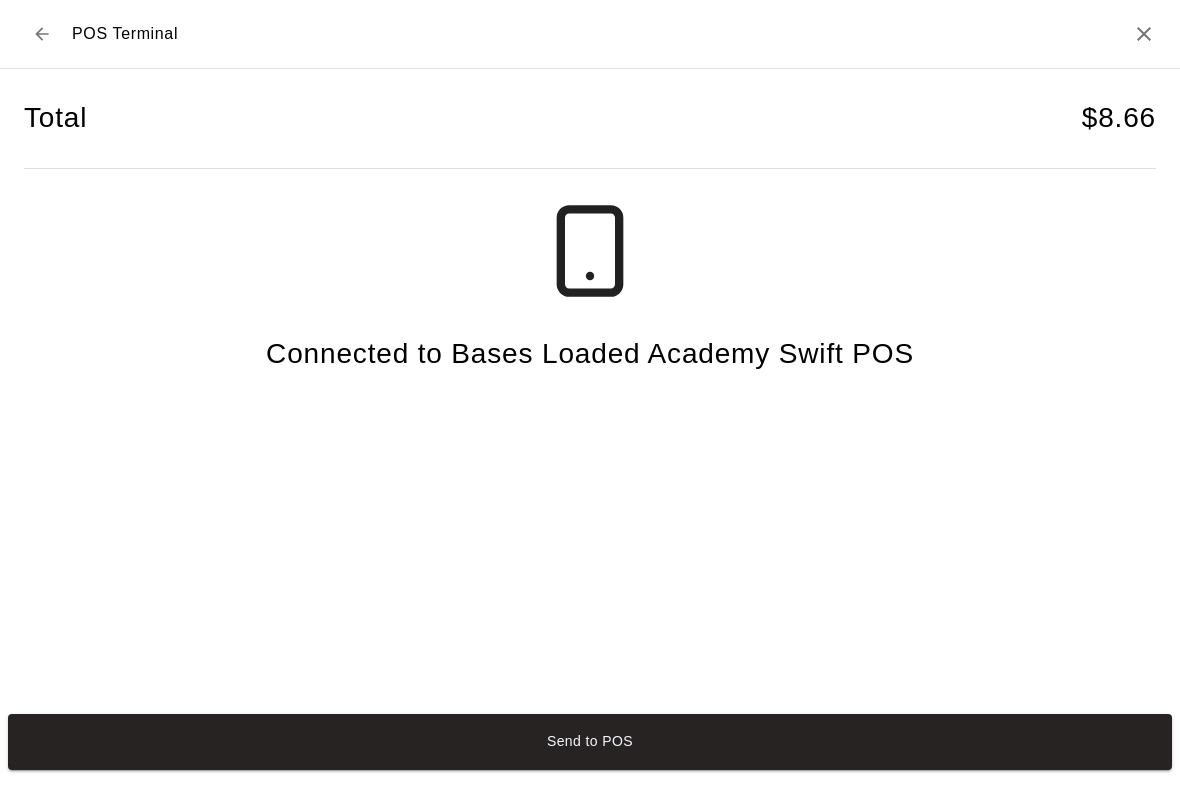 click on "Send to POS" at bounding box center [590, 742] 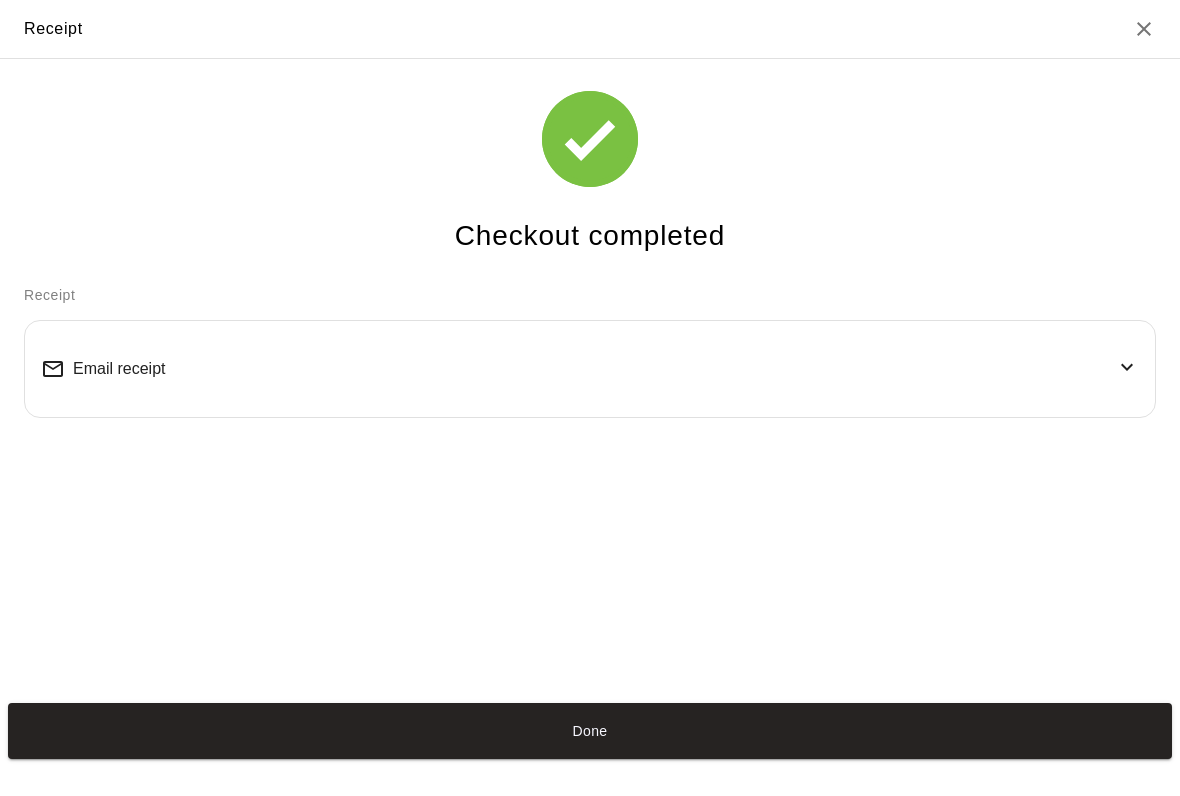 click on "Done" at bounding box center [590, 731] 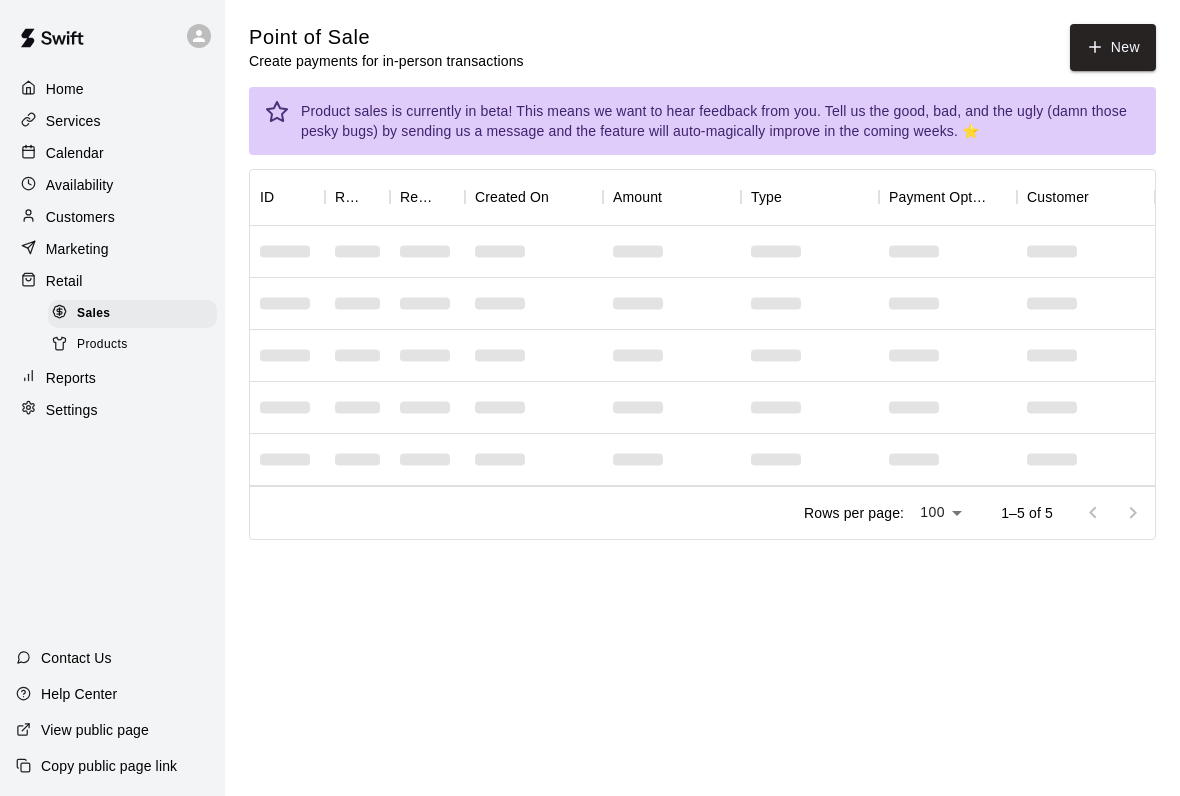 click on "Customers" at bounding box center (80, 217) 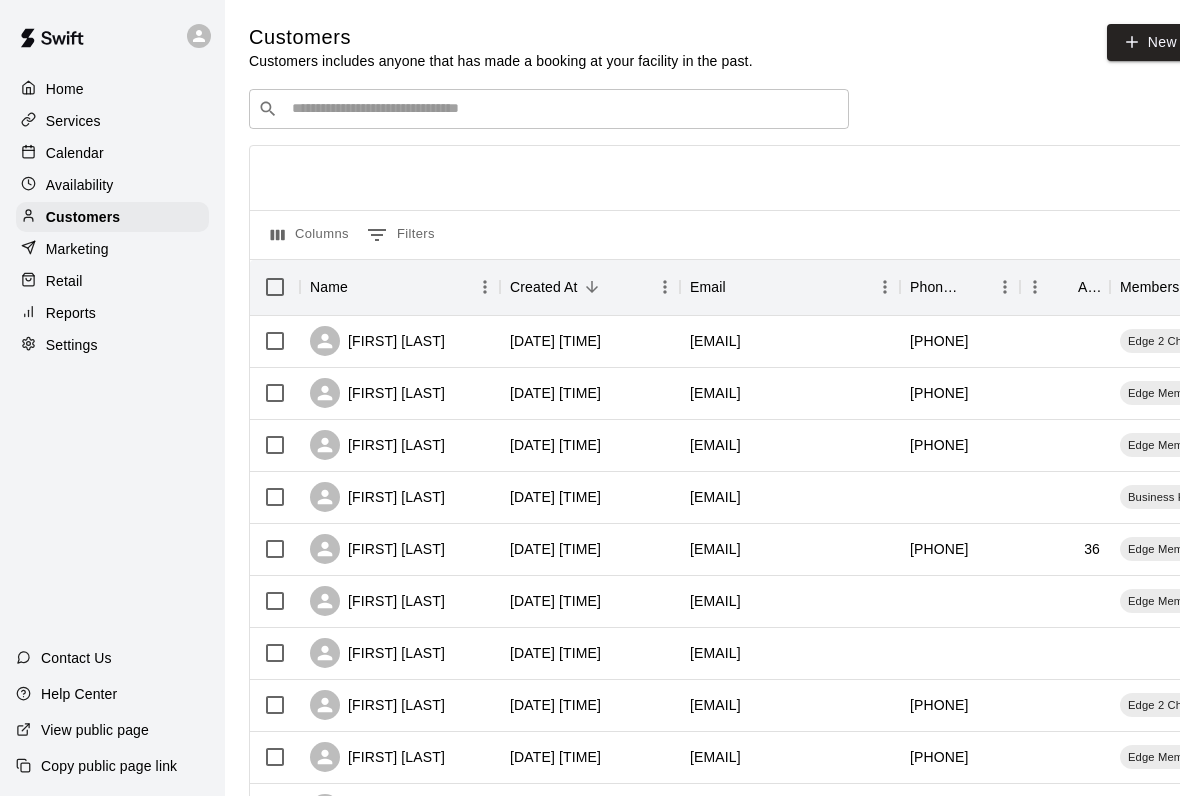 click at bounding box center (563, 109) 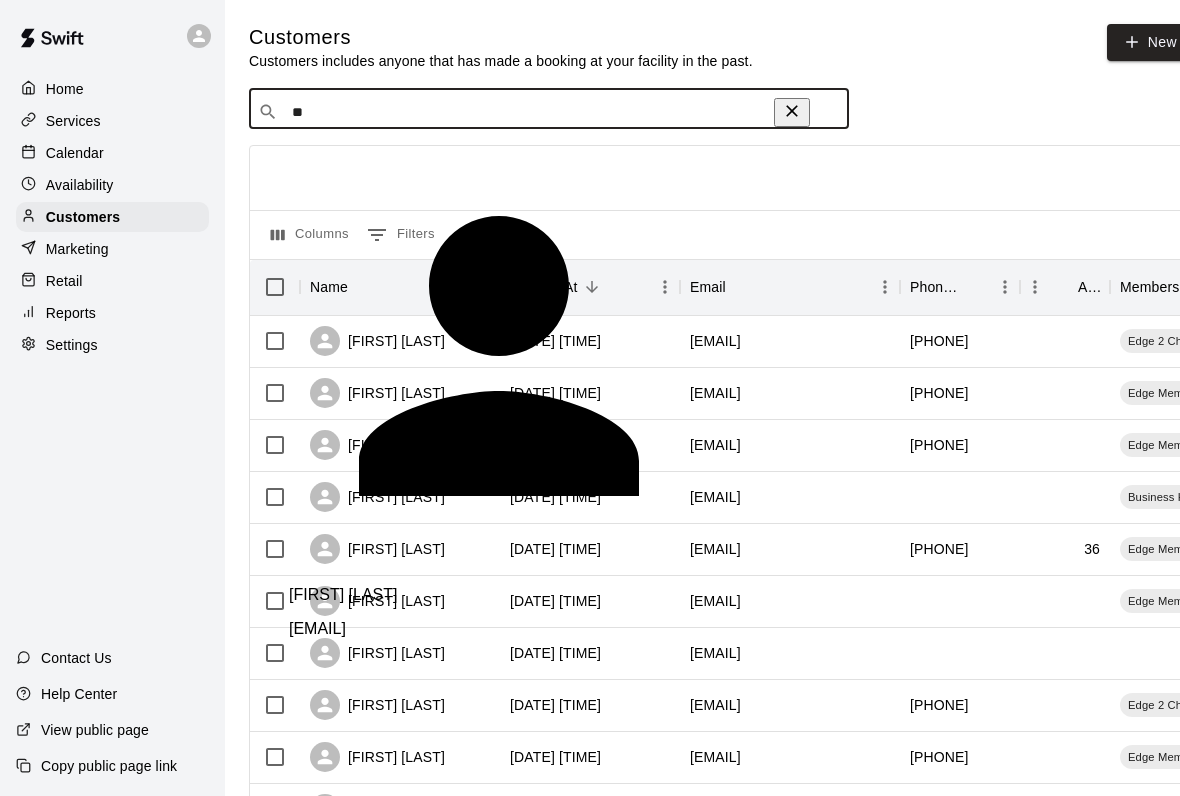 type on "*" 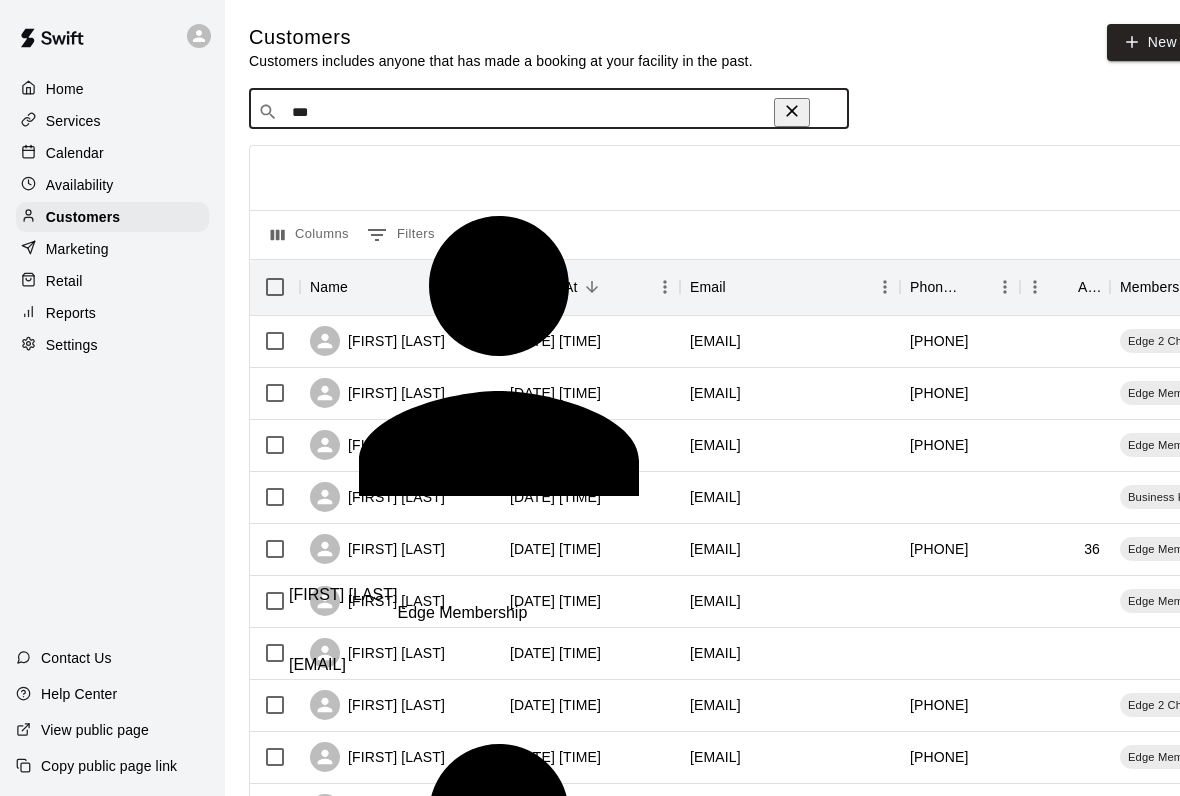 type on "****" 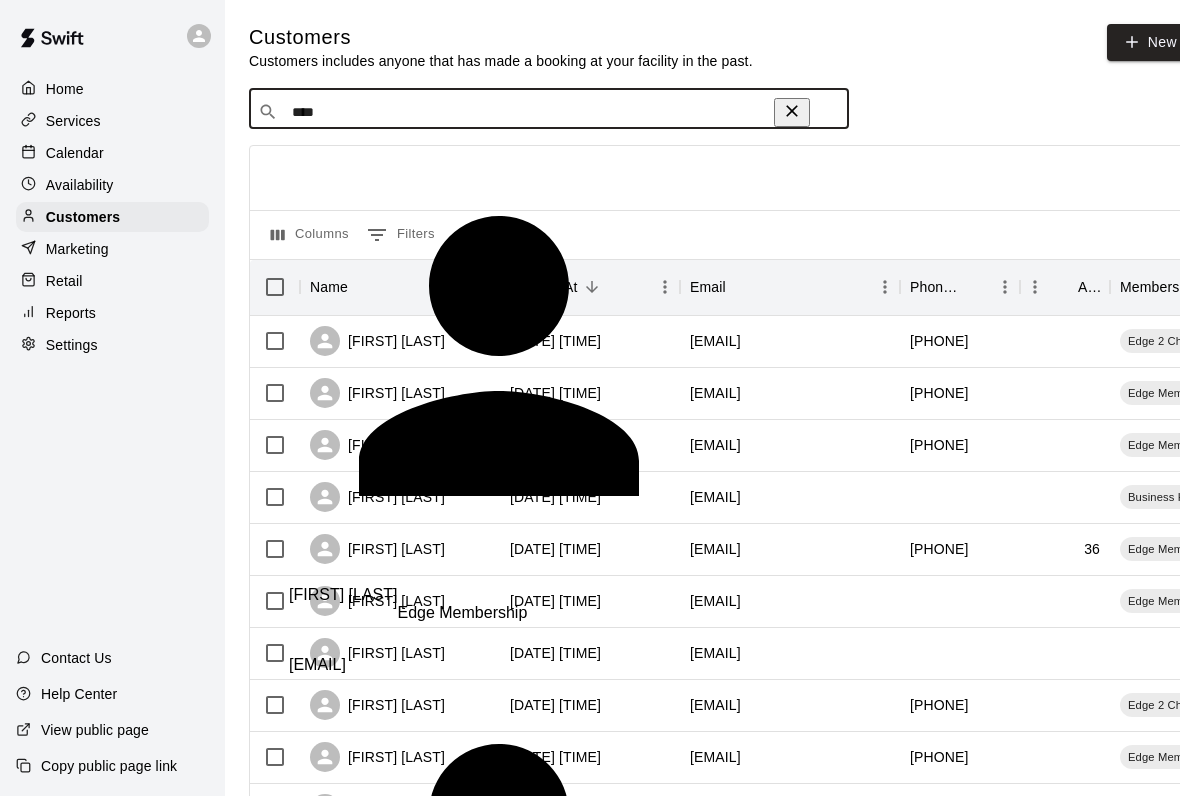 click on "[FIRST] [LAST]" at bounding box center [343, 1141] 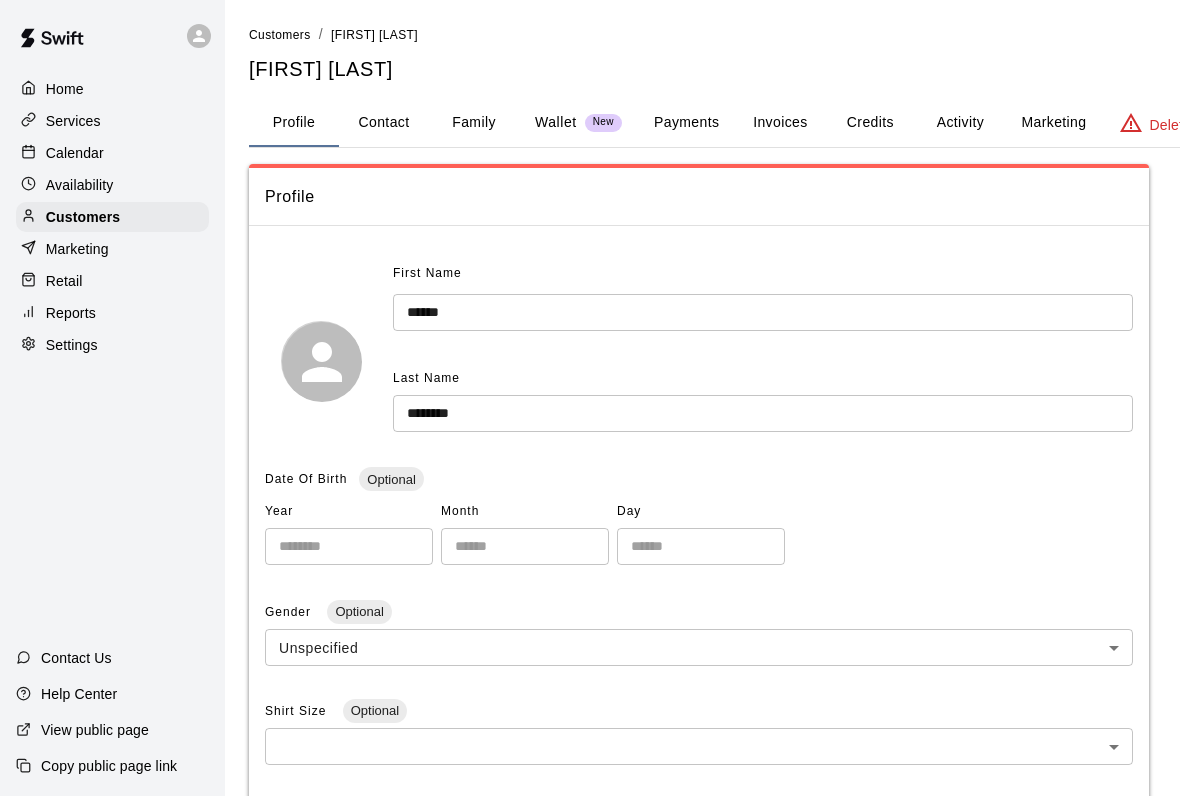 click on "Payments" at bounding box center [686, 123] 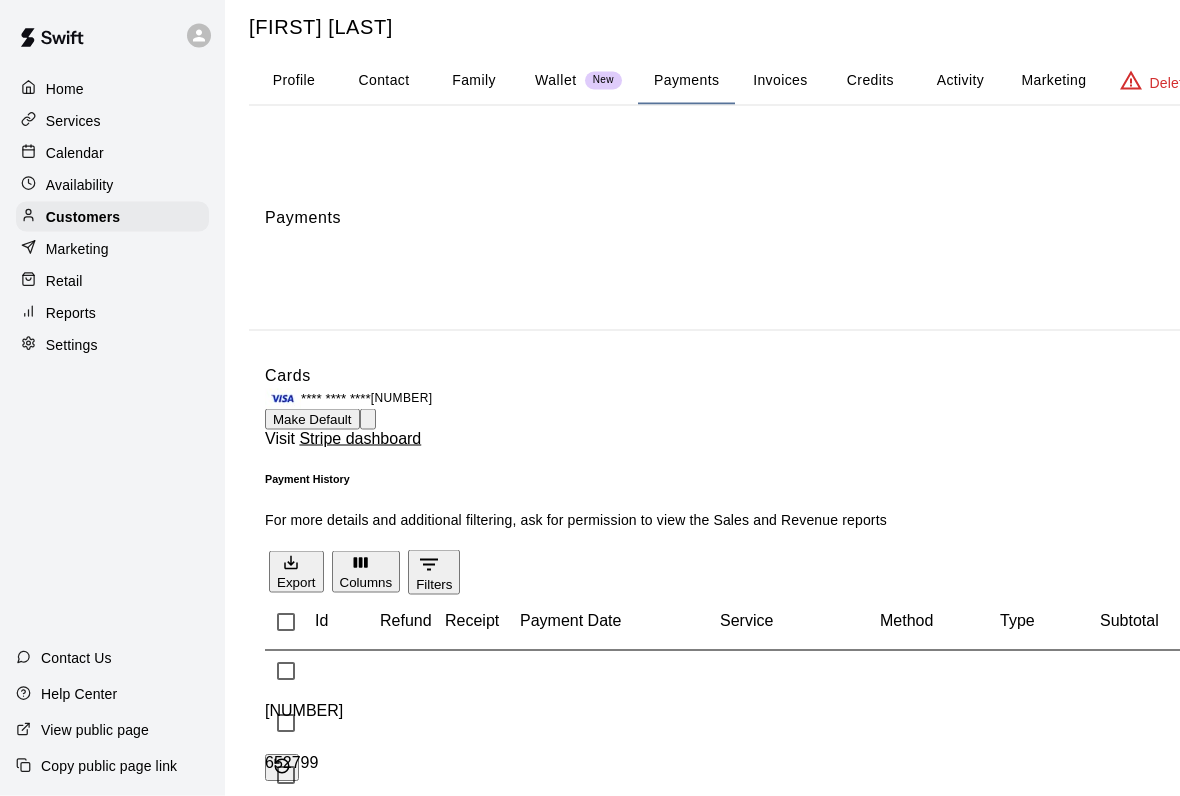 scroll, scrollTop: 0, scrollLeft: 0, axis: both 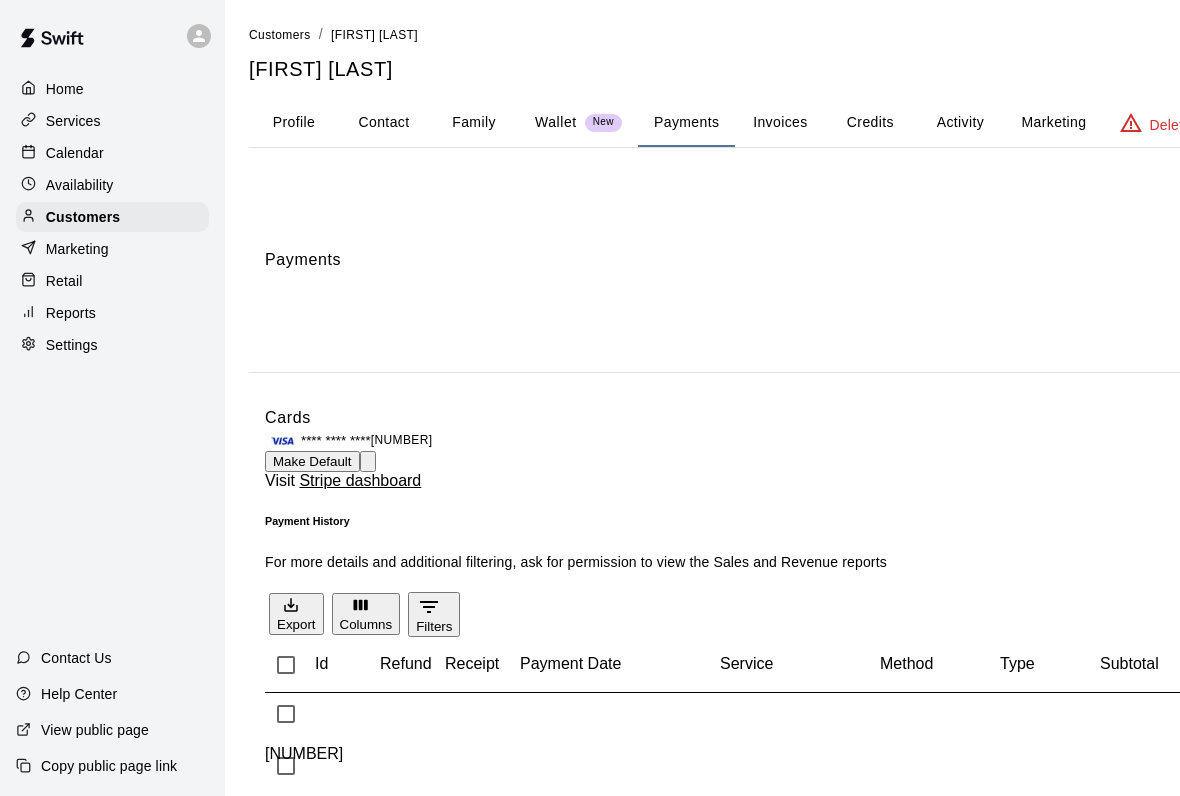 click on "Profile" at bounding box center [294, 123] 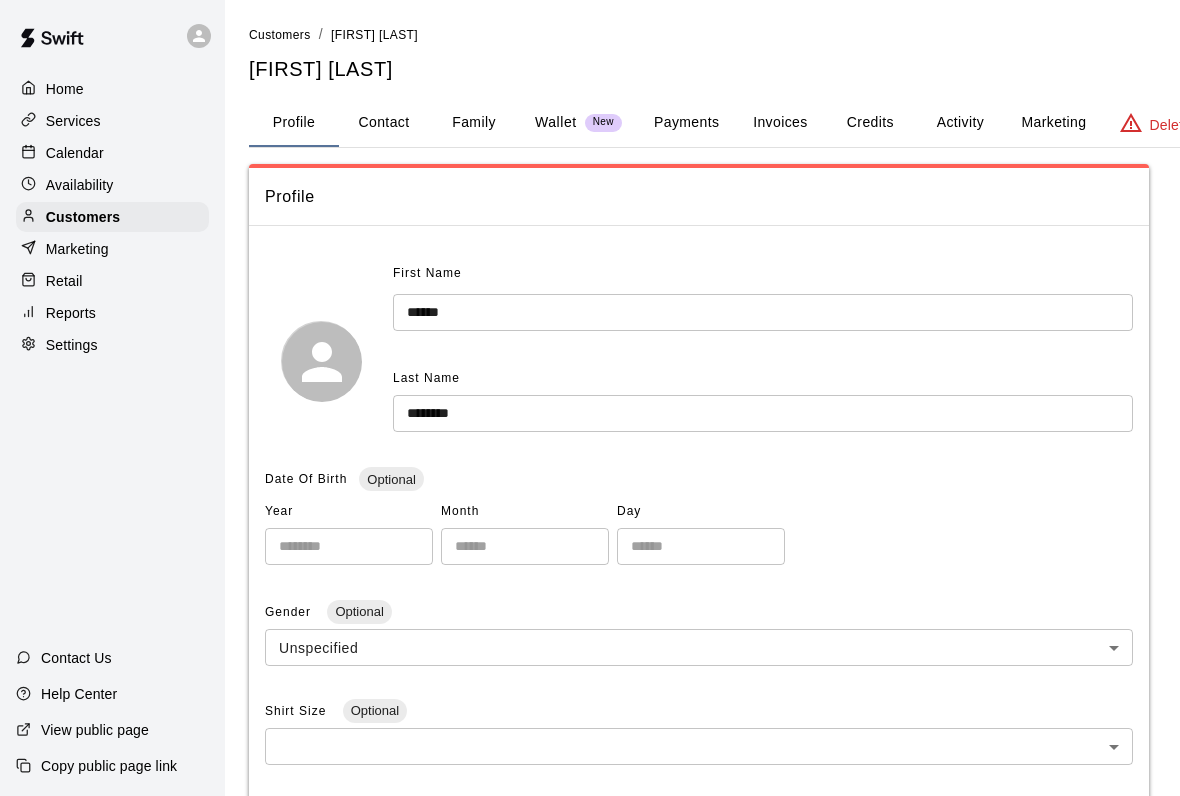 click on "Customers" at bounding box center [280, 35] 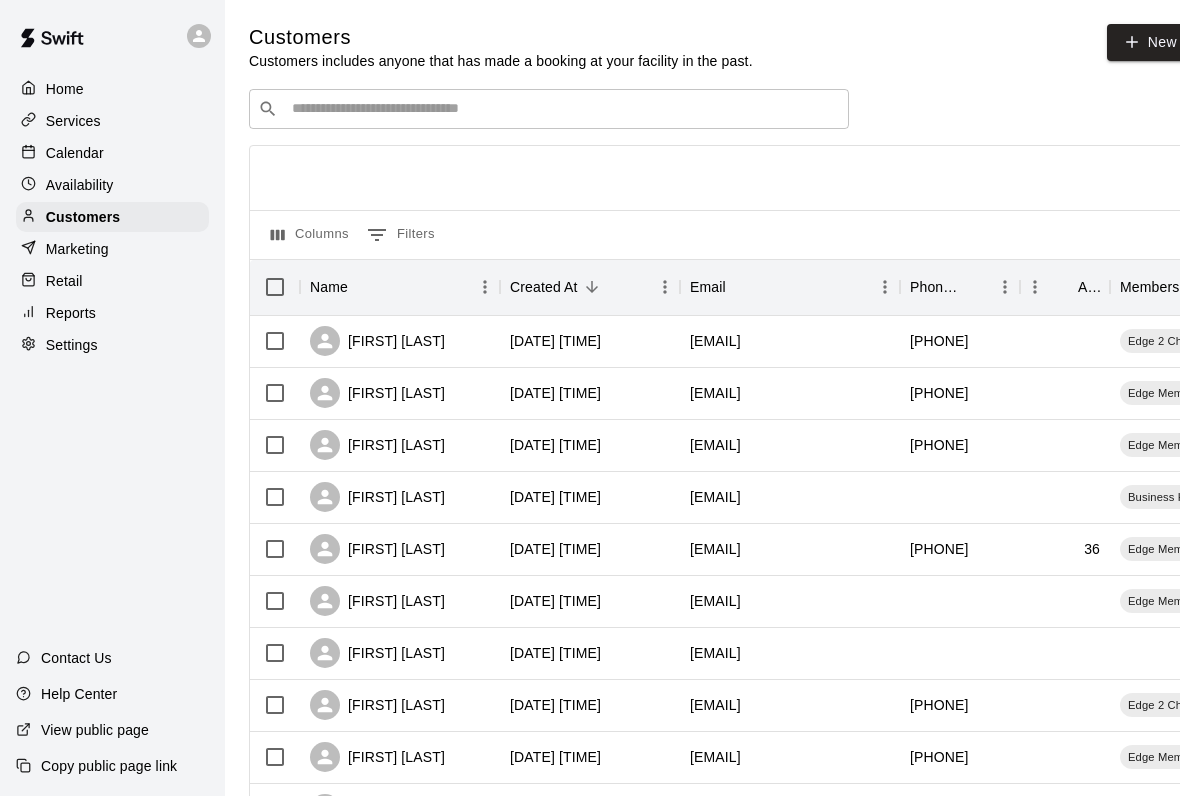 click at bounding box center (563, 109) 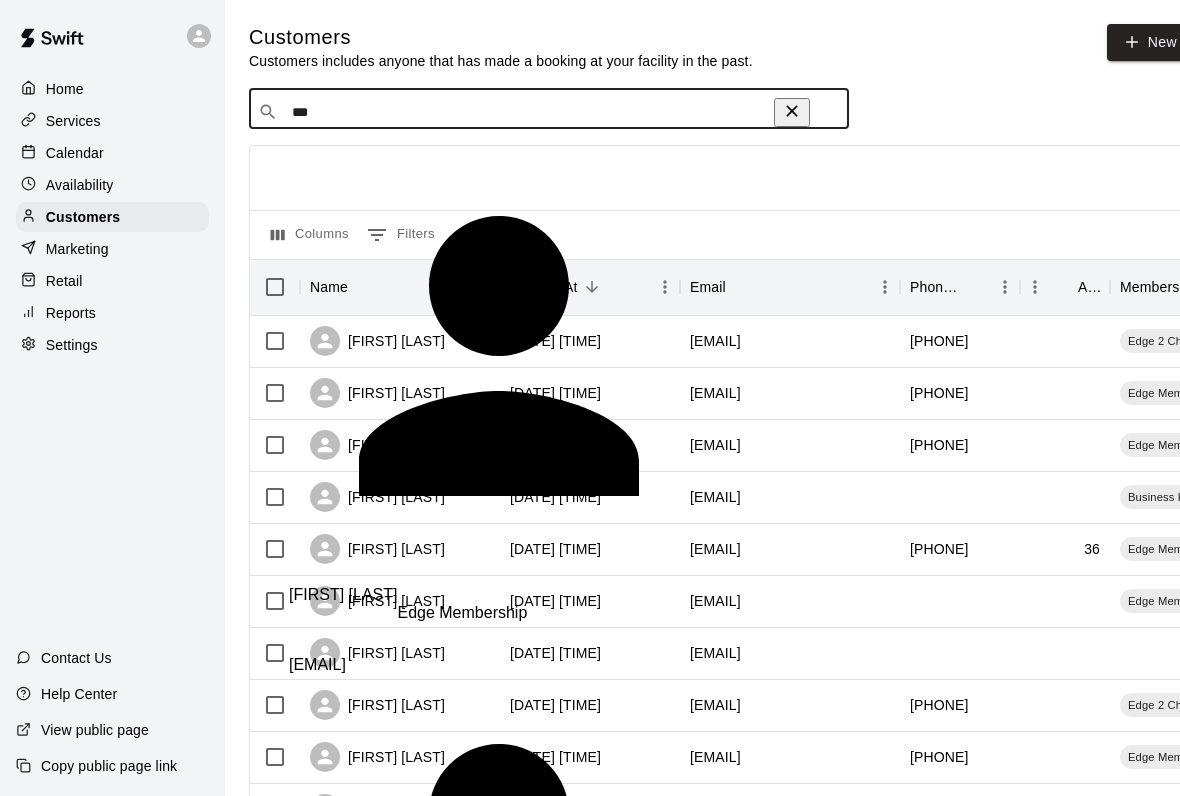 type on "****" 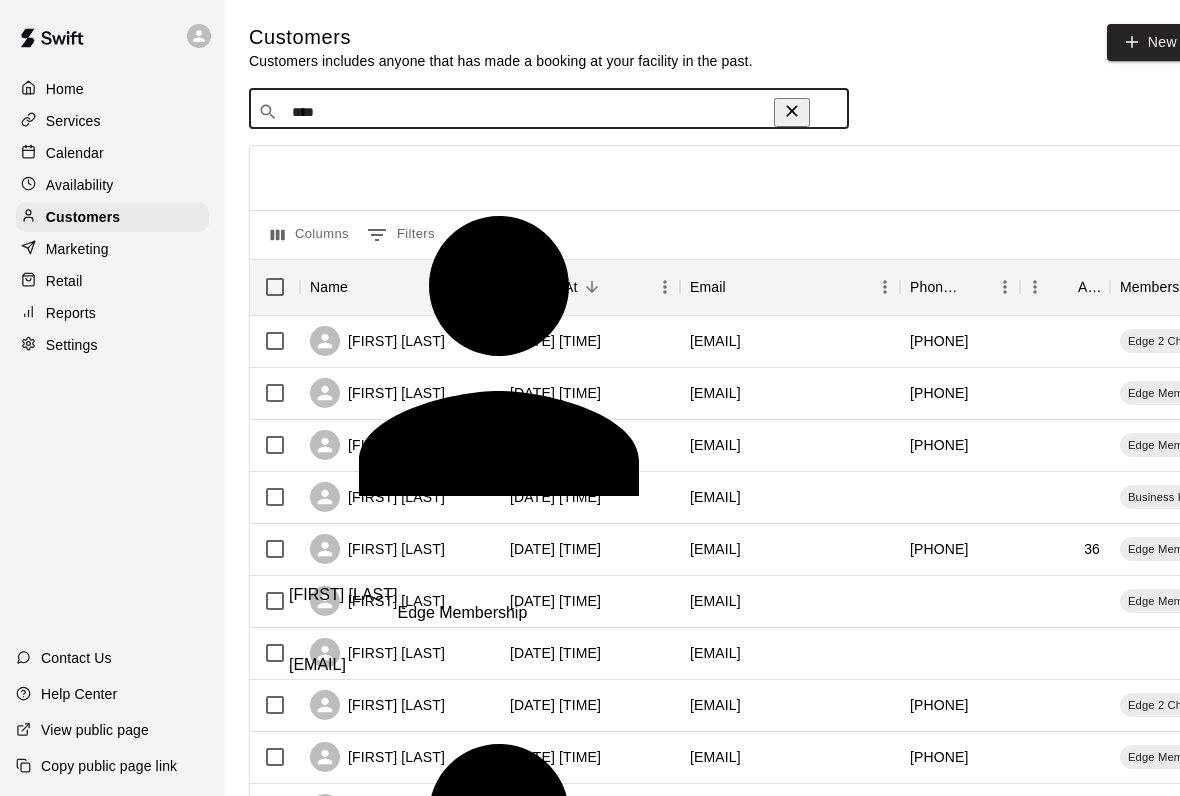 click on "[FIRST] [LAST]" at bounding box center (343, 1141) 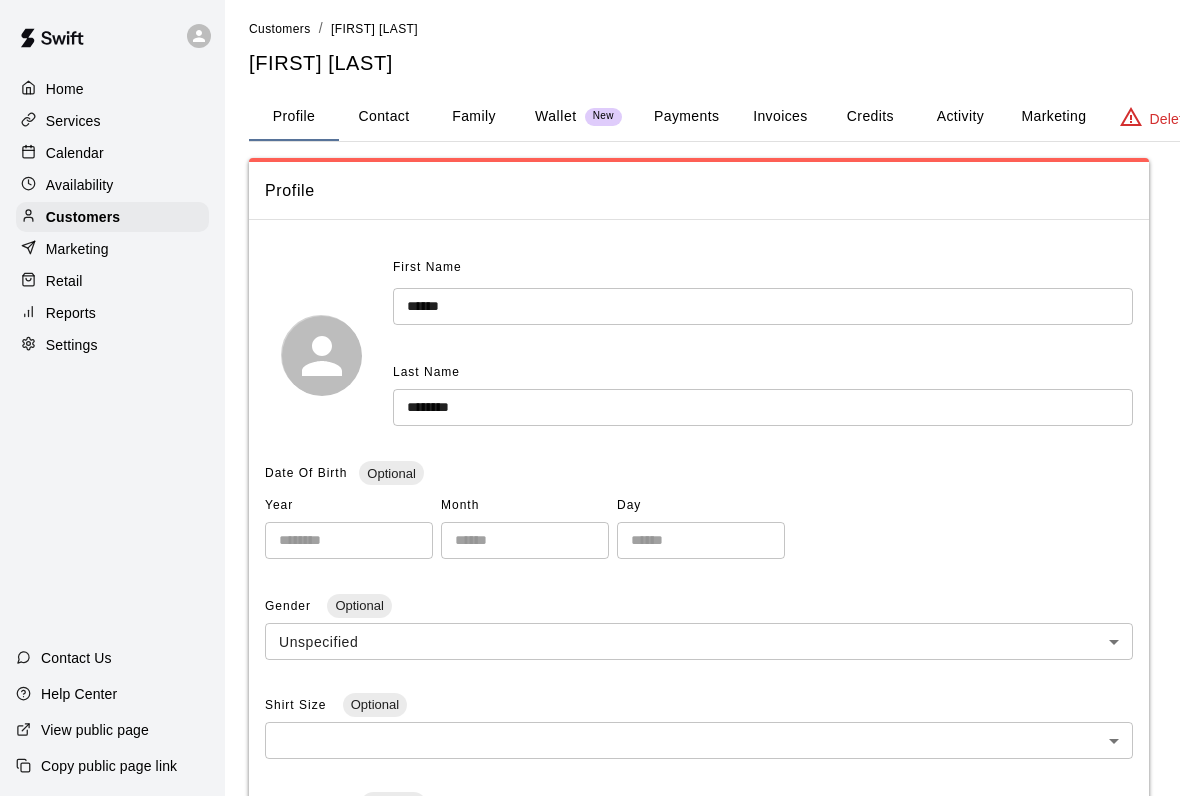 scroll, scrollTop: 0, scrollLeft: 0, axis: both 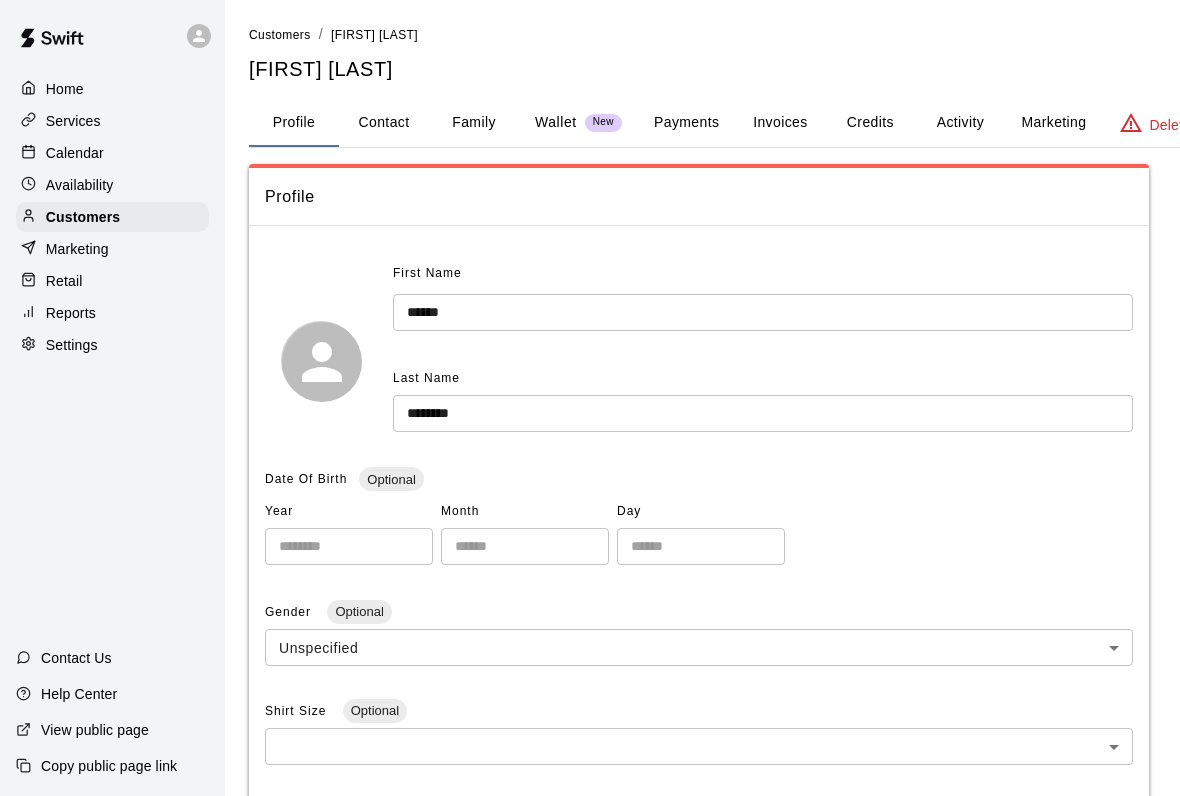 click on "Retail" at bounding box center [64, 281] 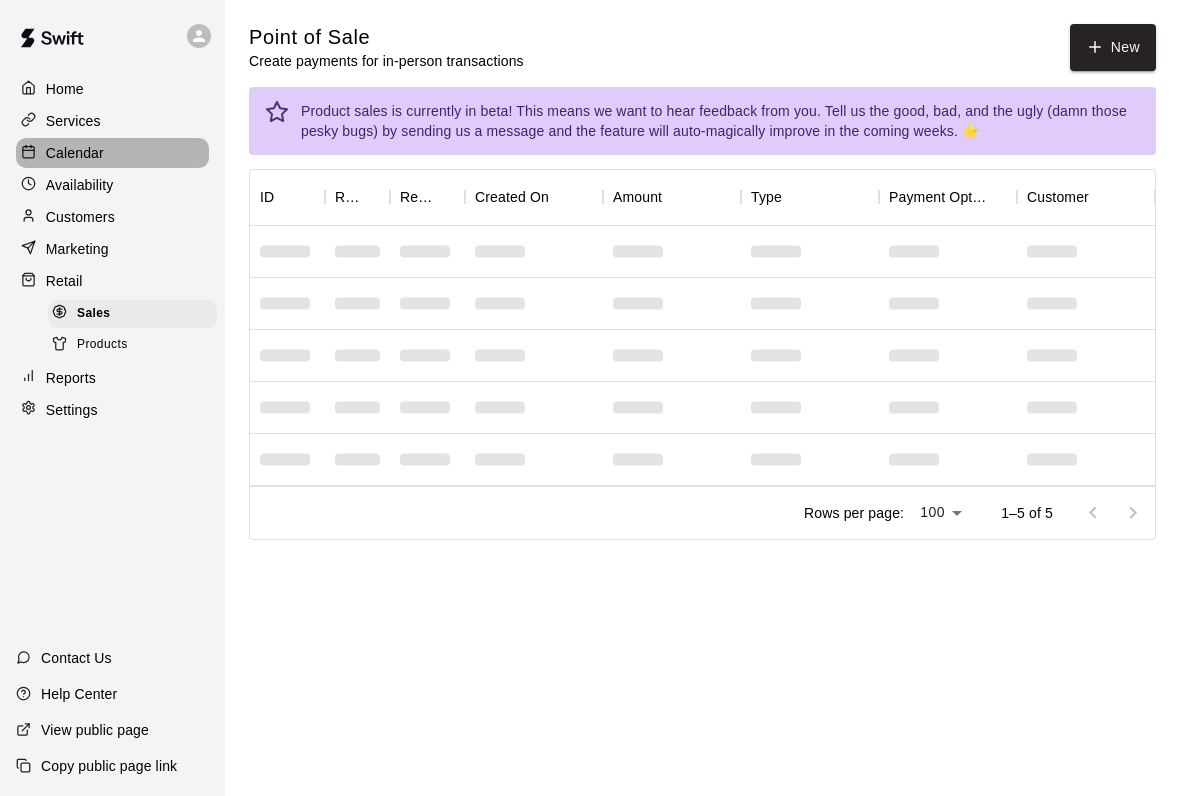 click on "Calendar" at bounding box center (75, 153) 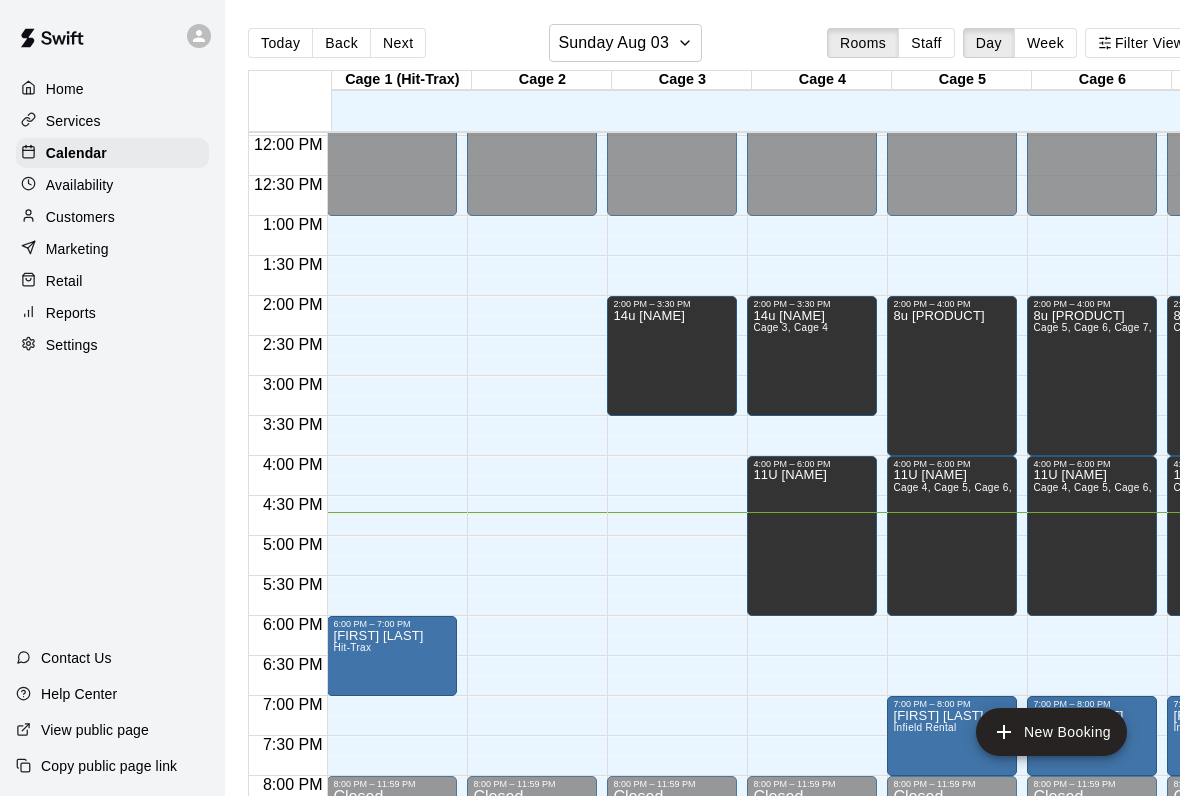 scroll, scrollTop: 997, scrollLeft: 15, axis: both 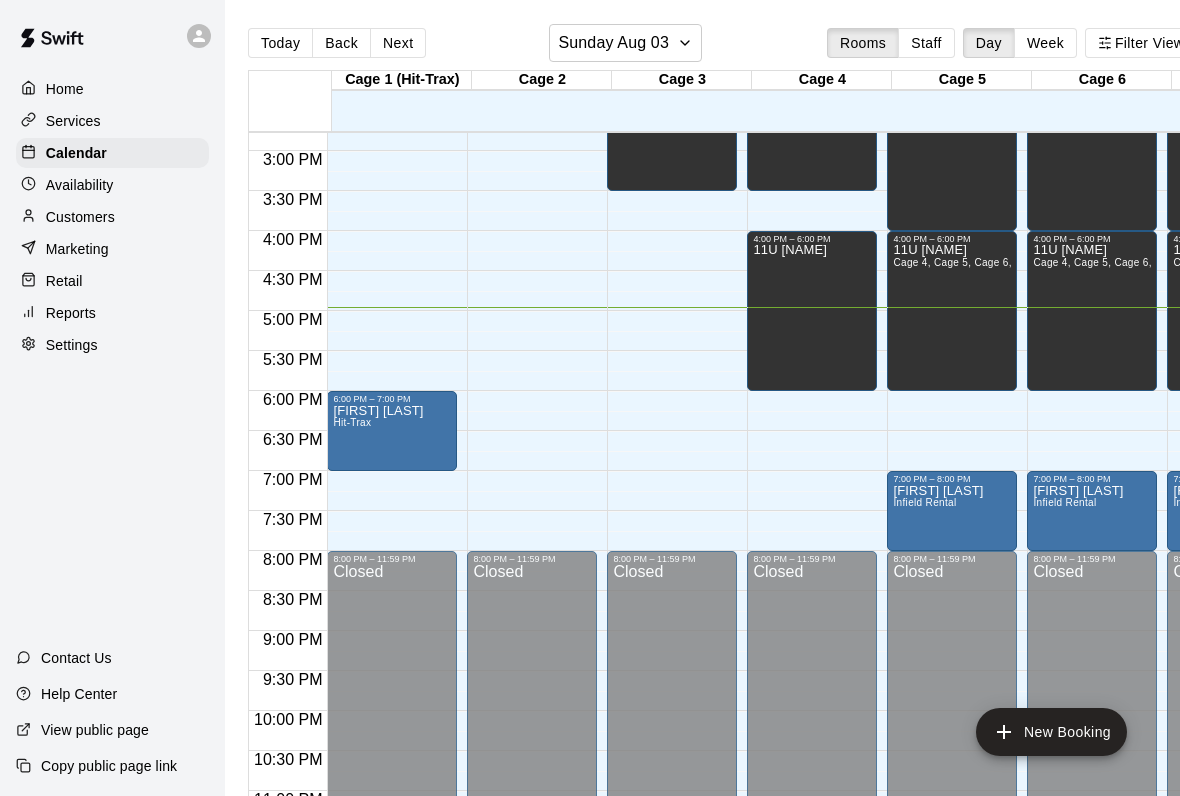 click on "Retail" at bounding box center [112, 281] 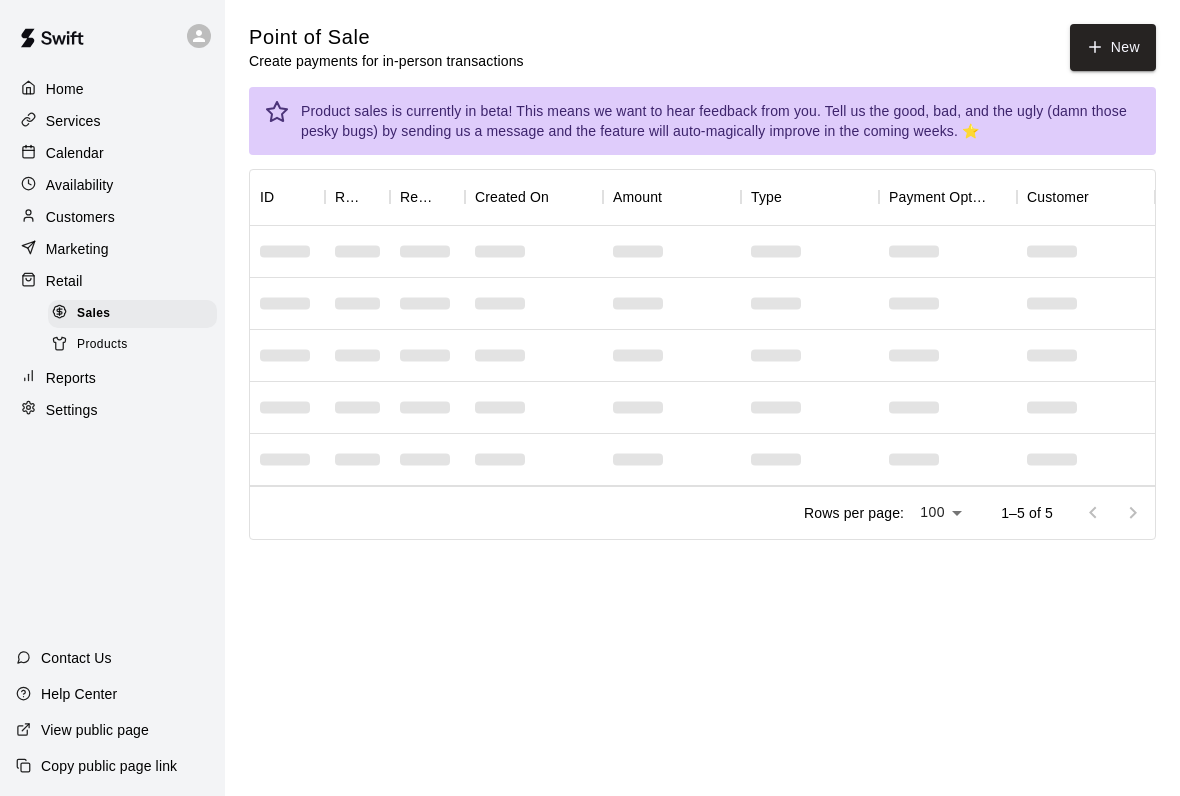 click on "New" at bounding box center [1113, 47] 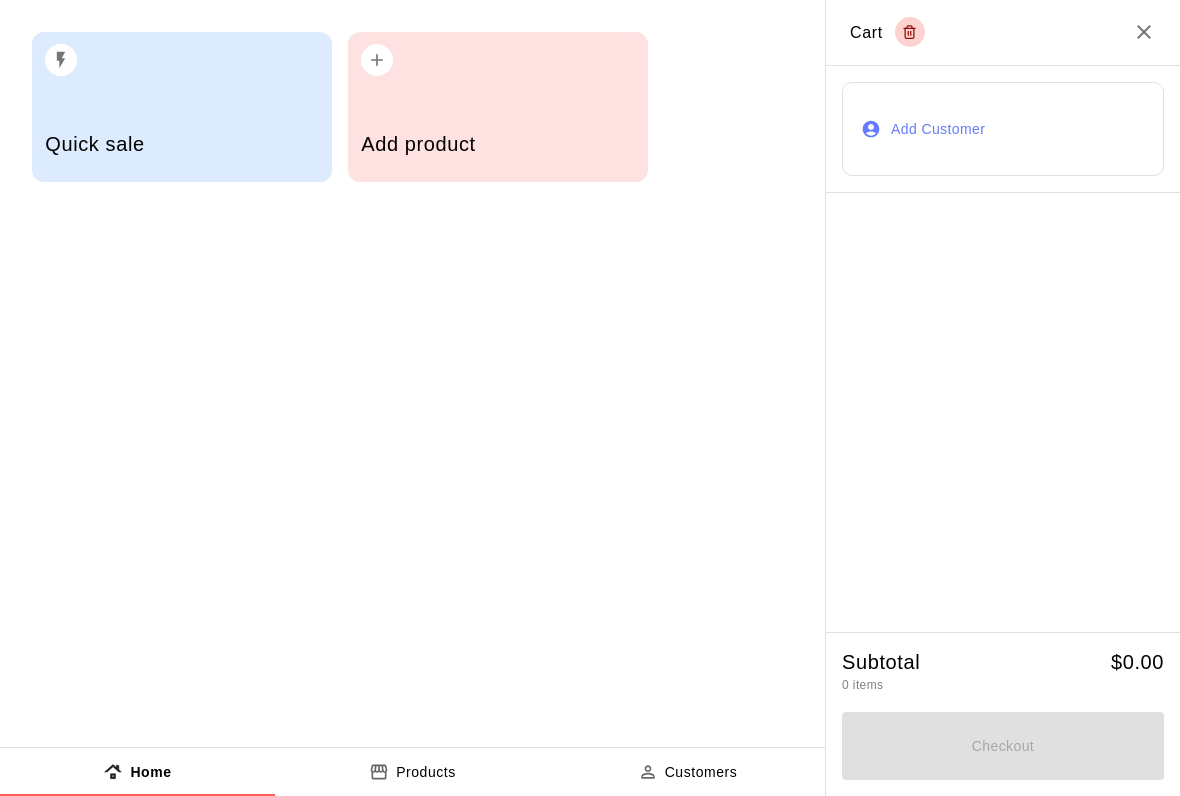 click on "Add product" at bounding box center (498, 107) 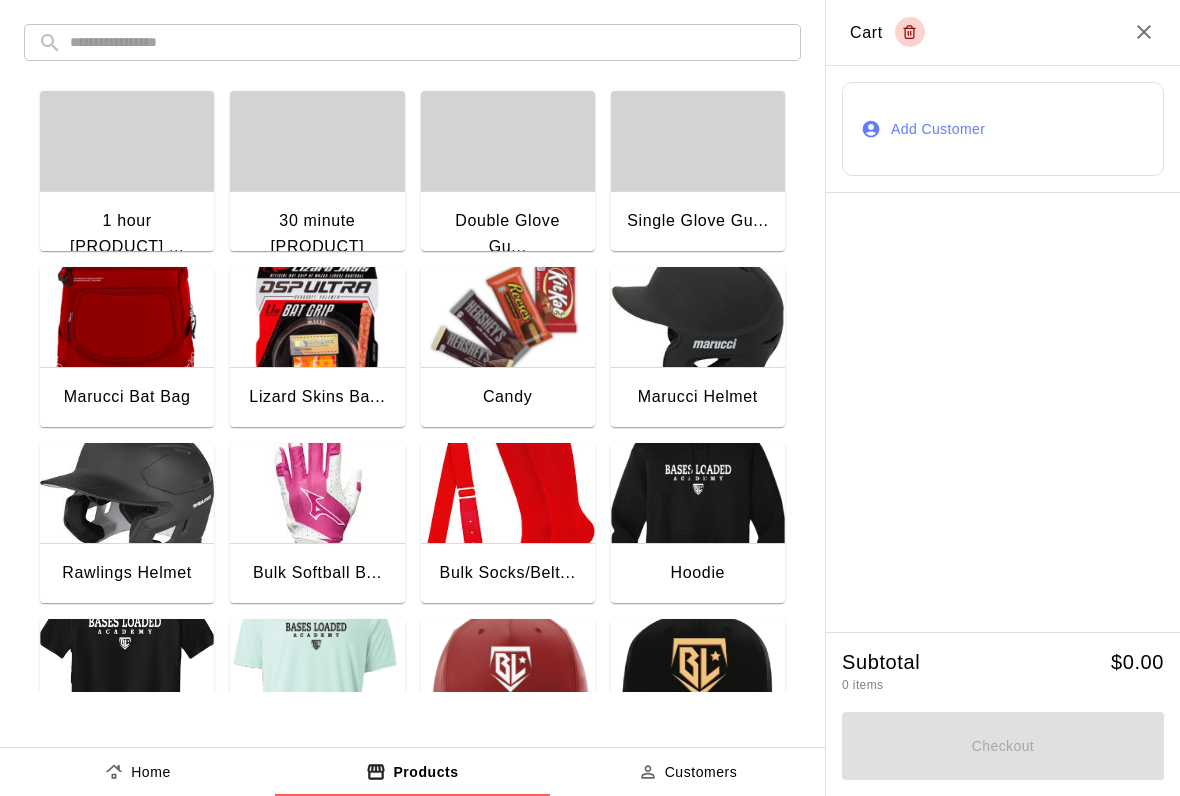 click at bounding box center (508, 317) 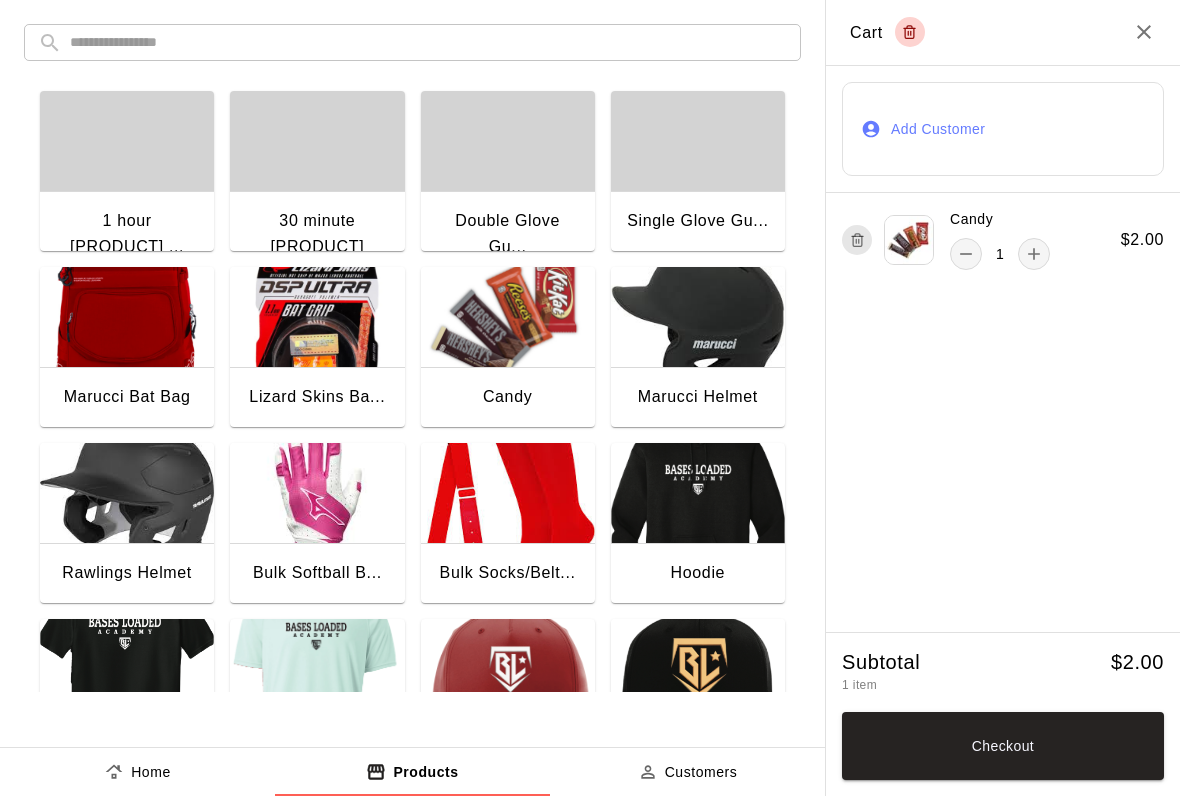 click at bounding box center [508, 317] 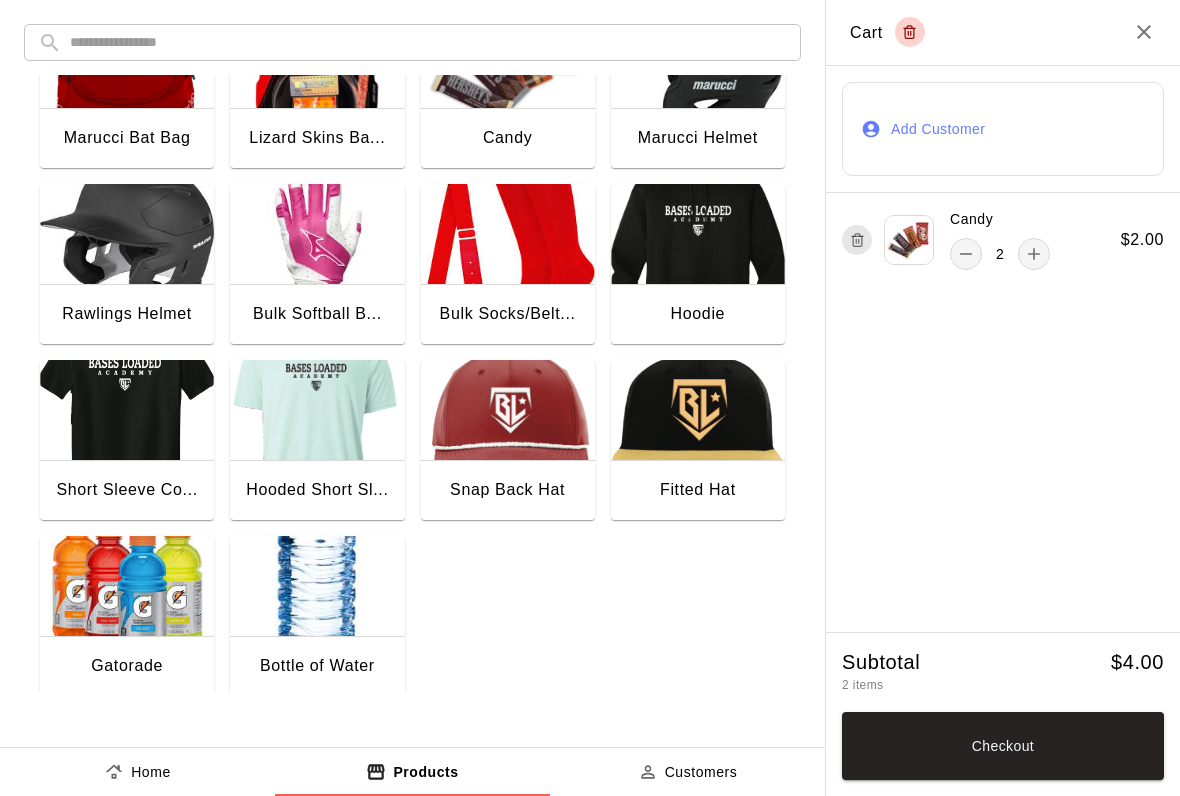scroll, scrollTop: 257, scrollLeft: 0, axis: vertical 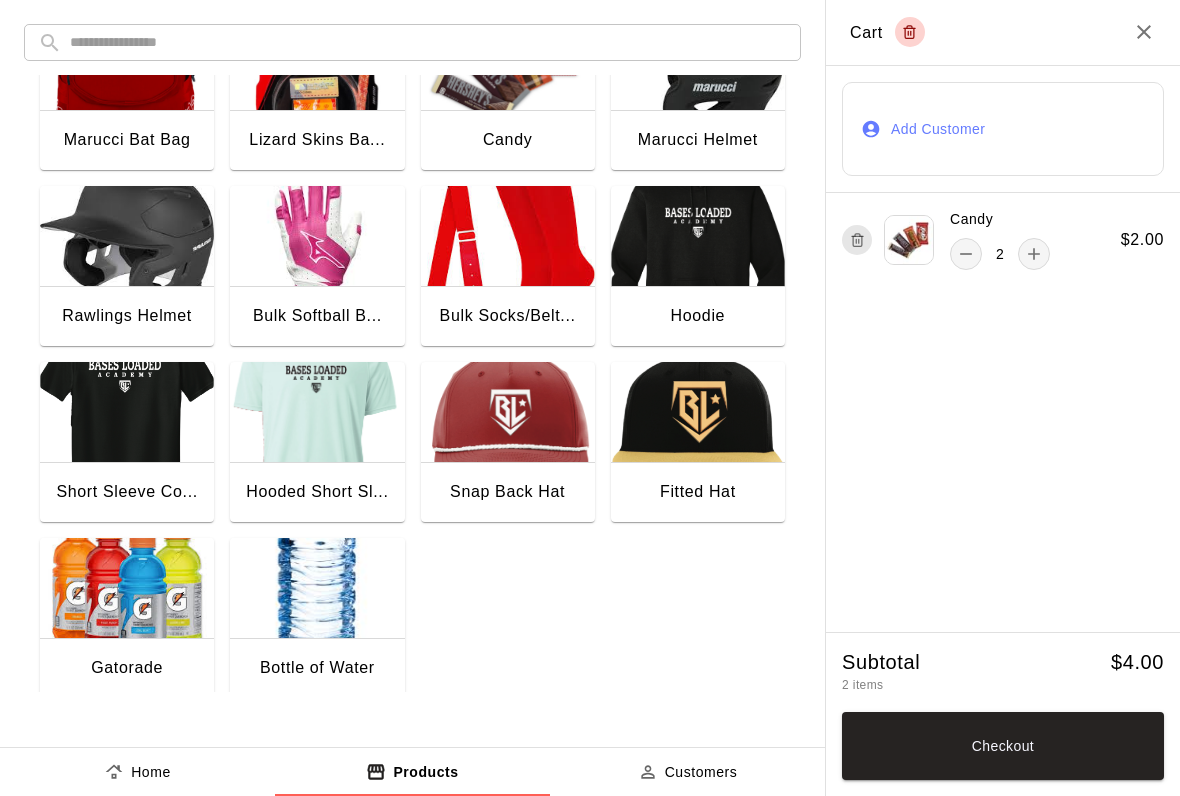 click at bounding box center [127, 588] 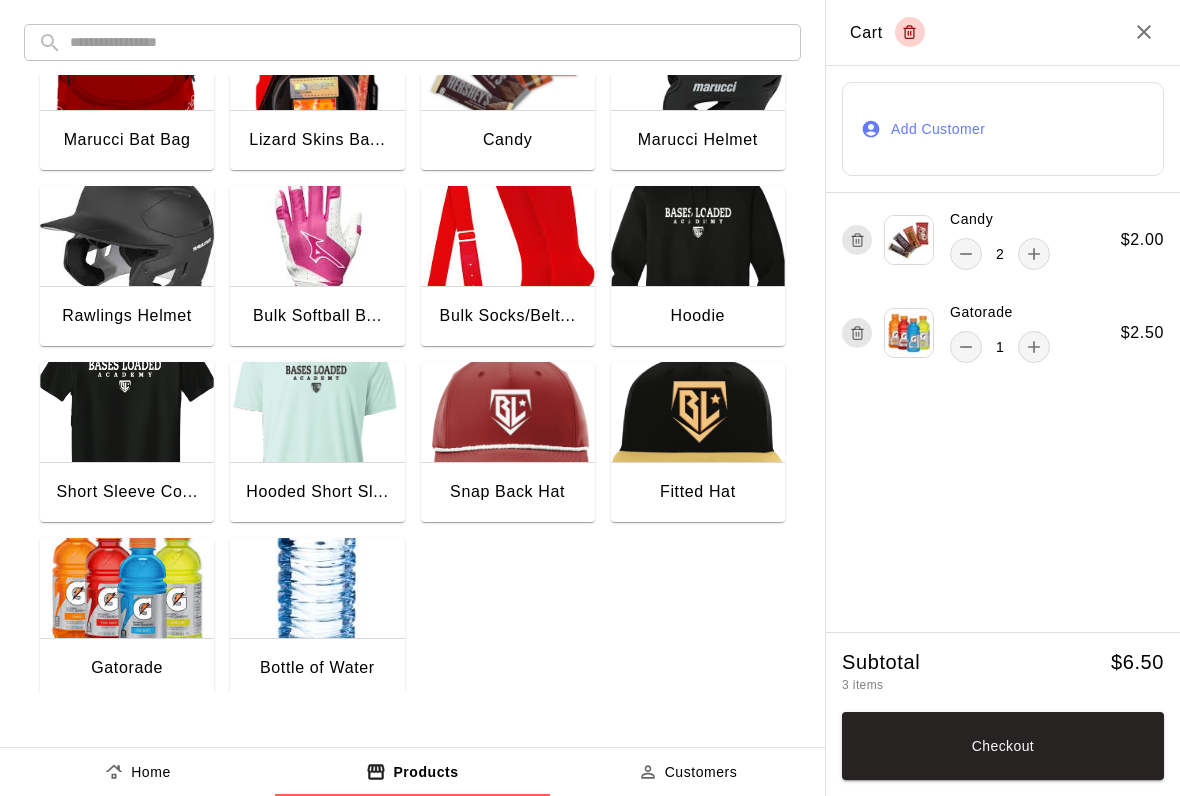 click on "Checkout" at bounding box center [1003, 746] 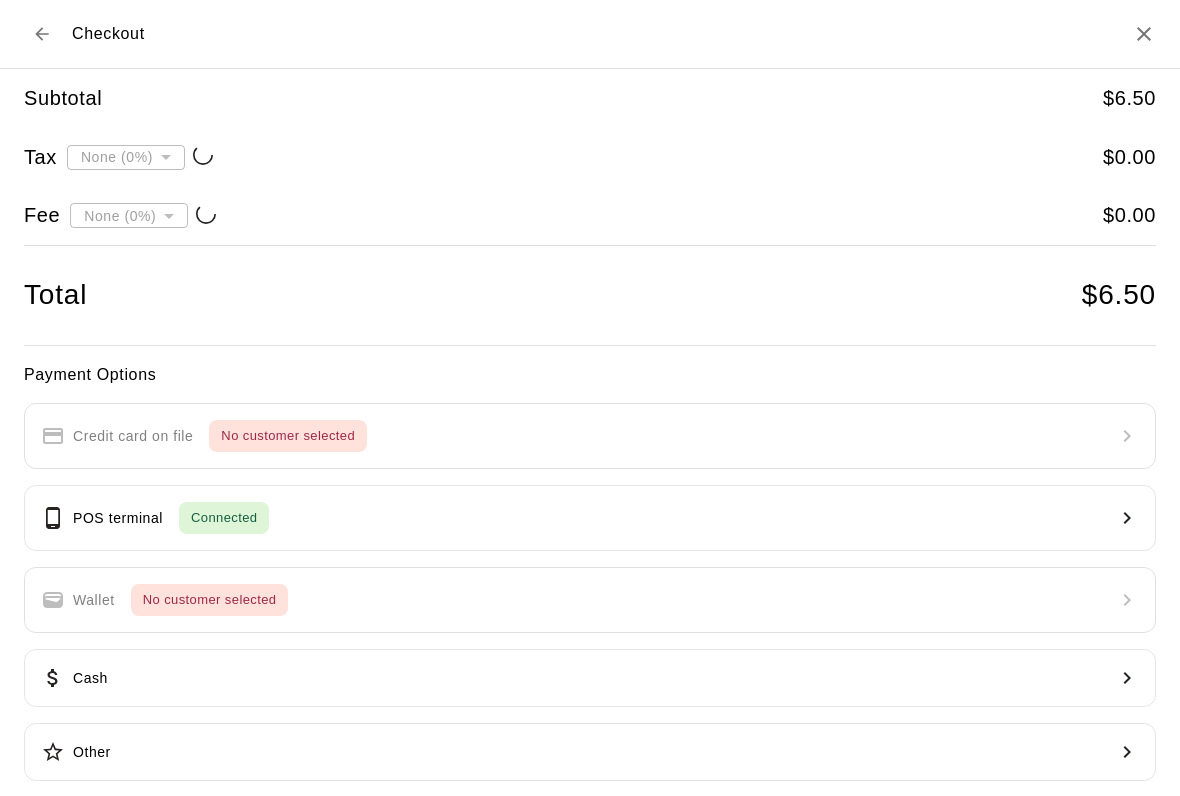 type on "**********" 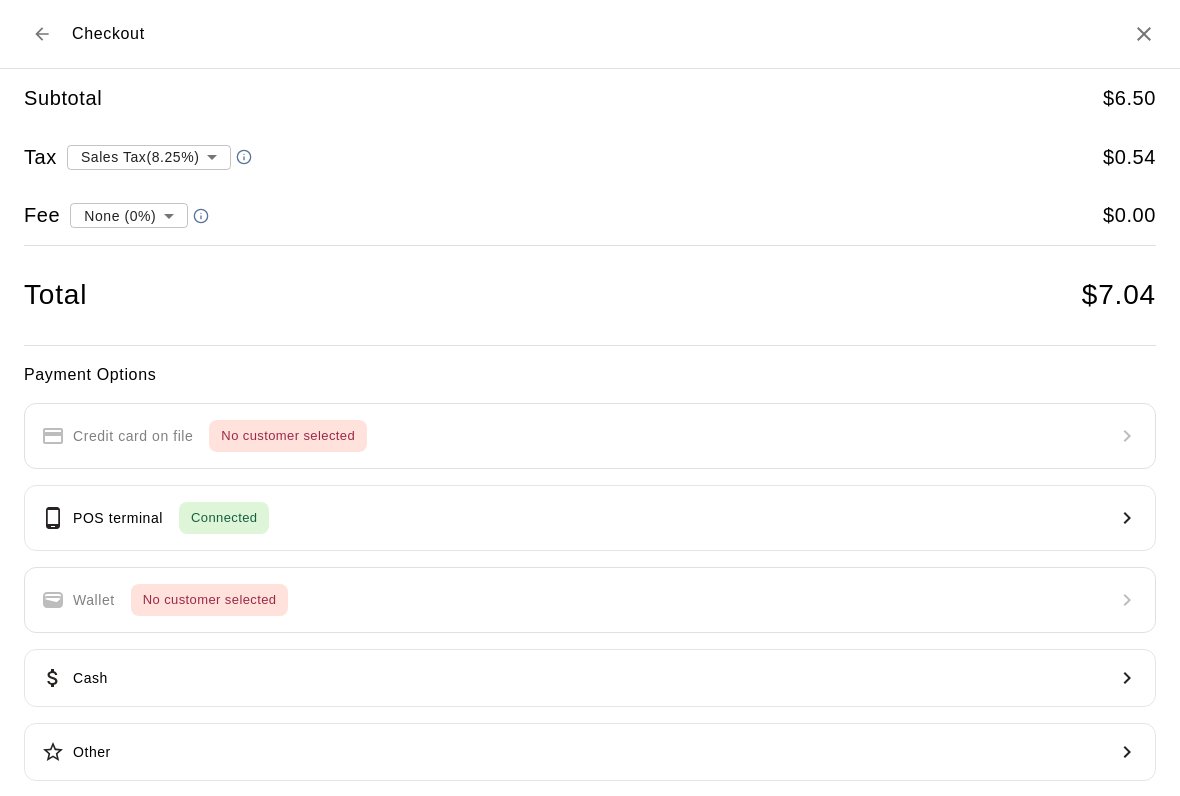 click on "POS terminal Connected" at bounding box center [590, 518] 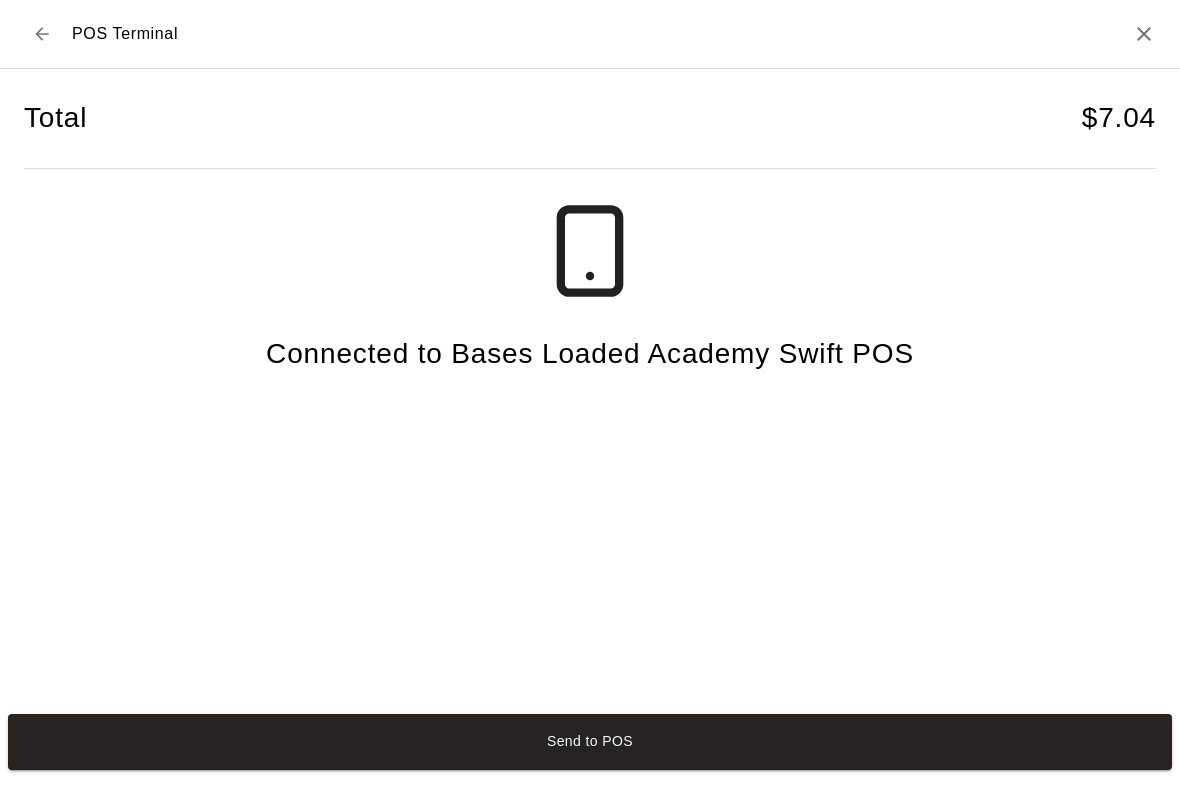 click on "Send to POS" at bounding box center (590, 742) 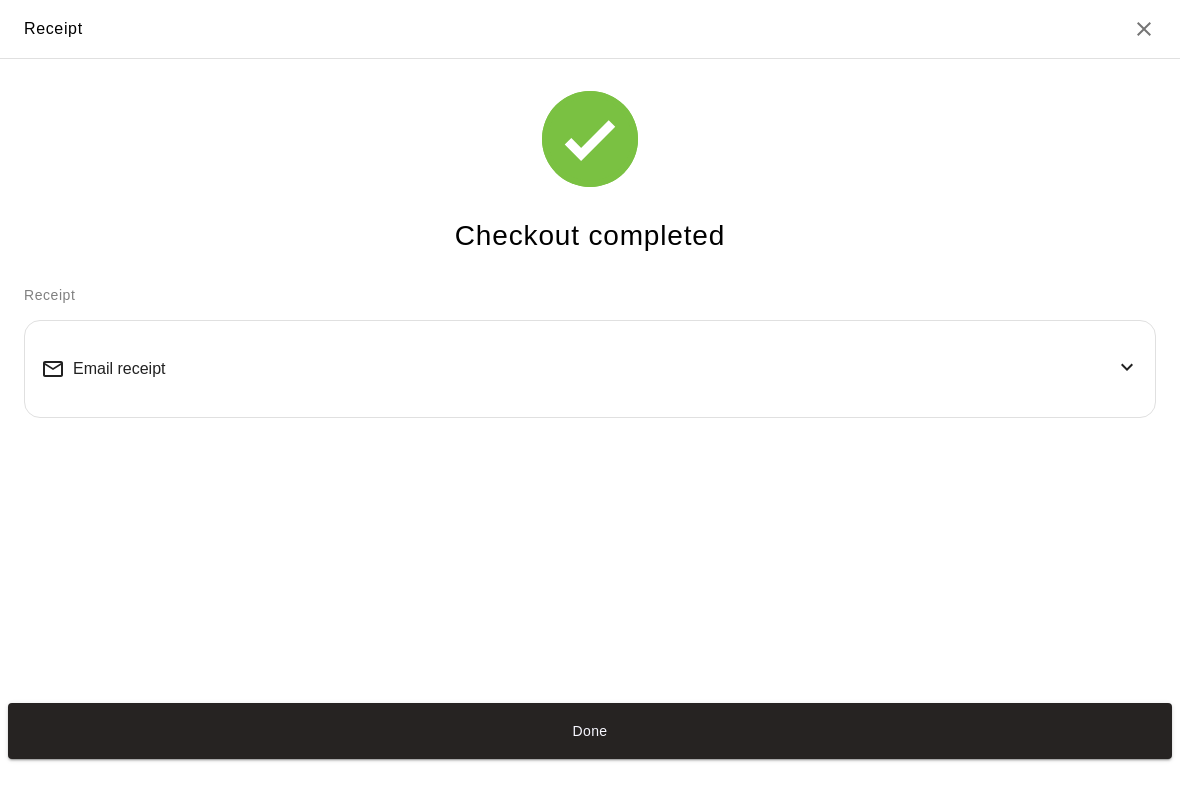 click on "Done" at bounding box center (590, 731) 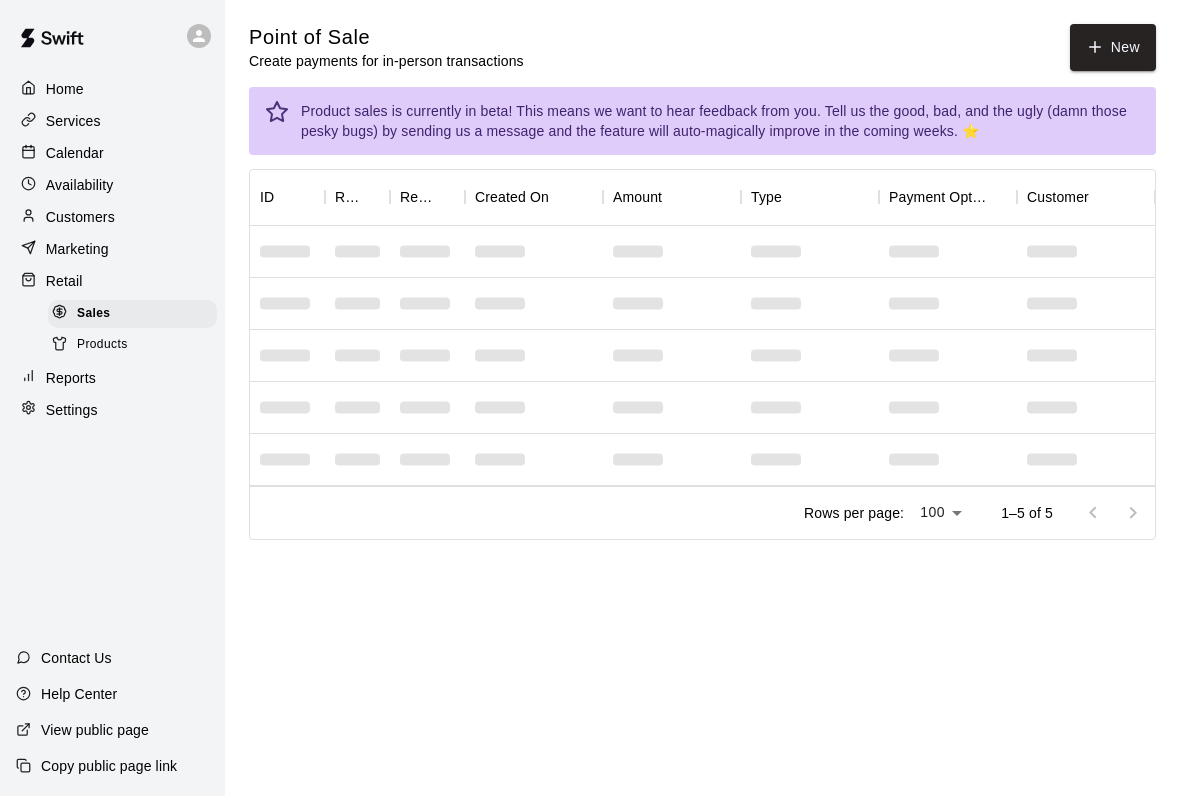 click on "Home" at bounding box center (112, 89) 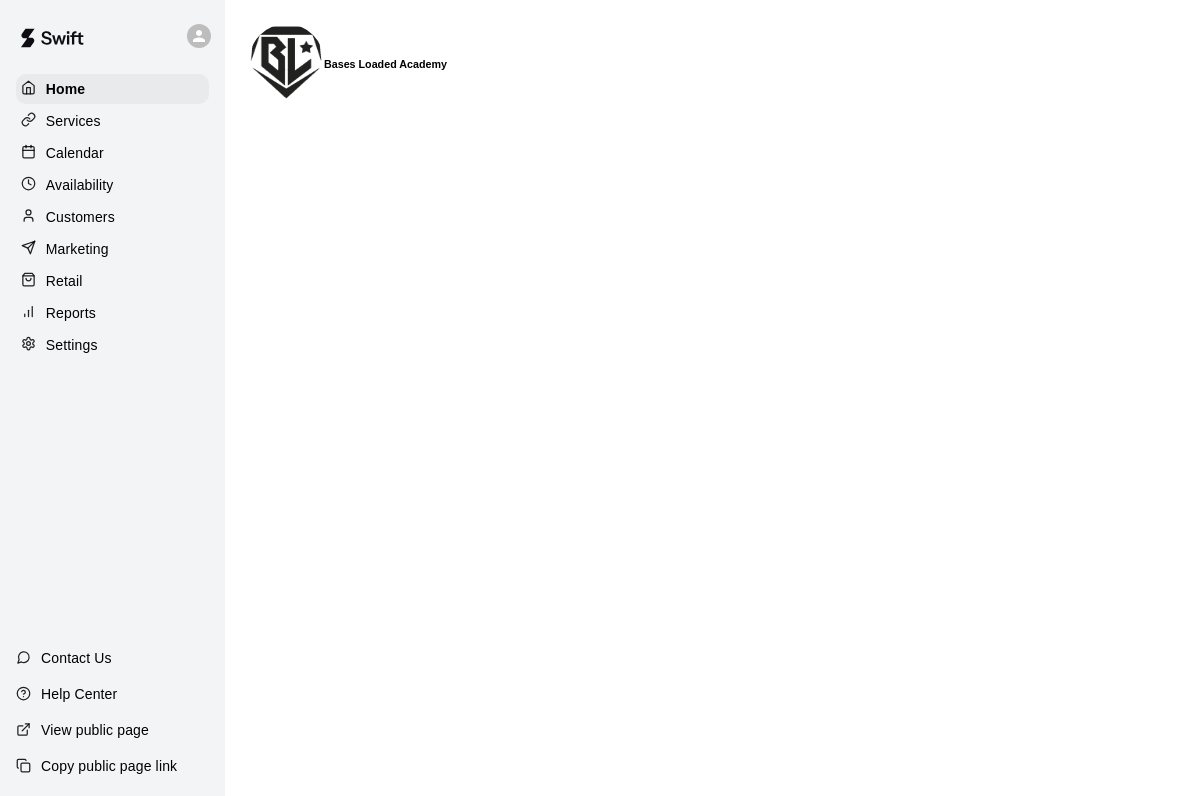 click on "Retail" at bounding box center [64, 281] 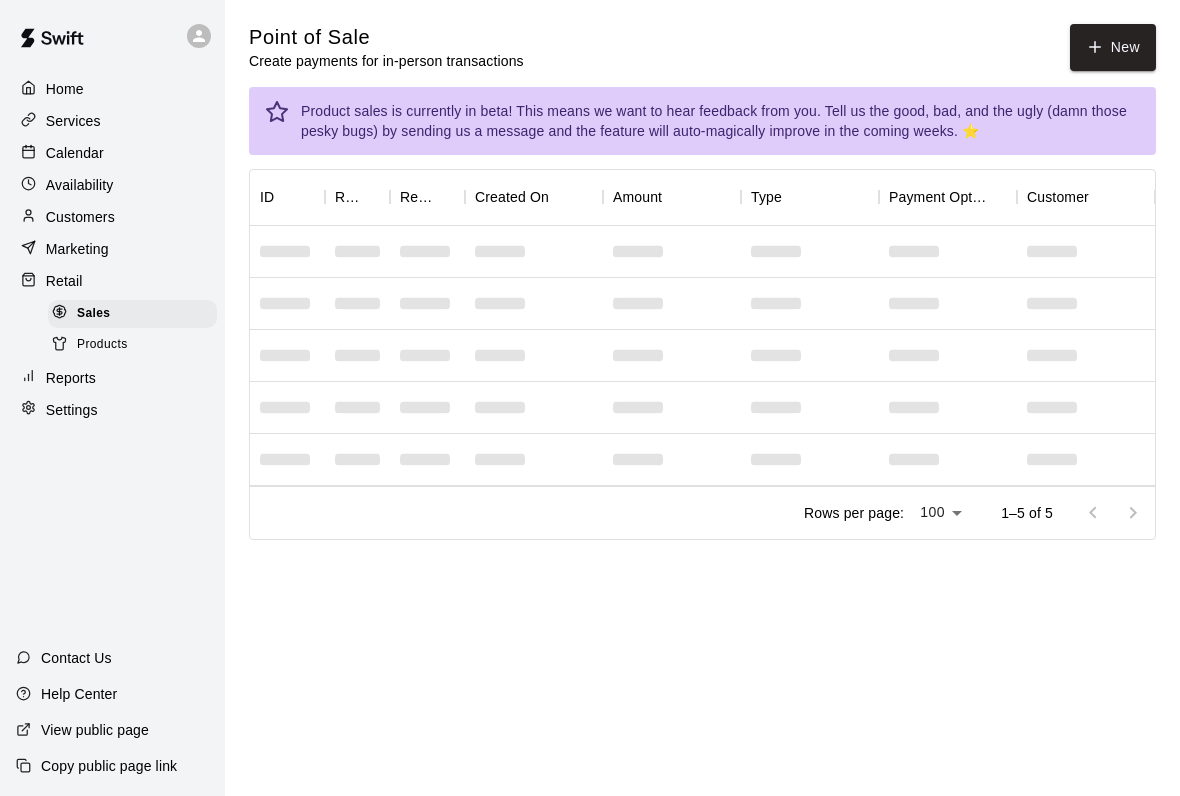 click on "New" at bounding box center (1113, 47) 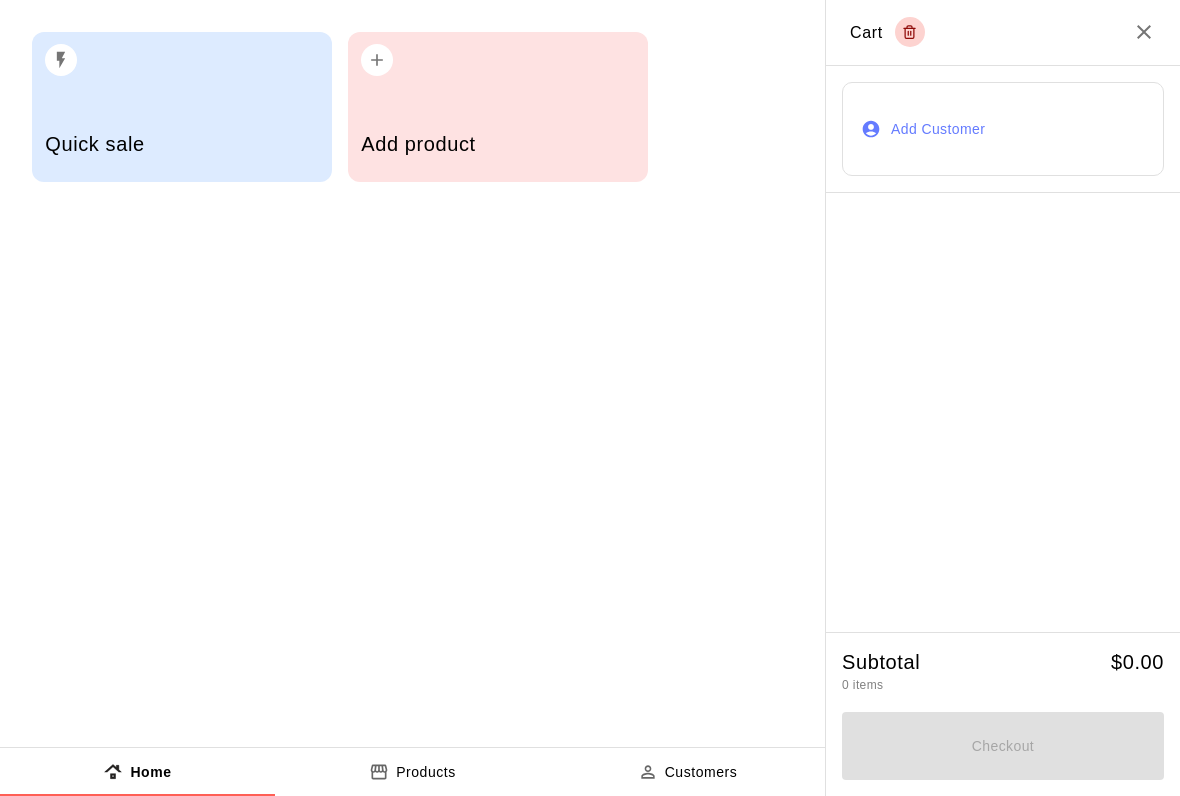 click on "Add product" at bounding box center (497, 146) 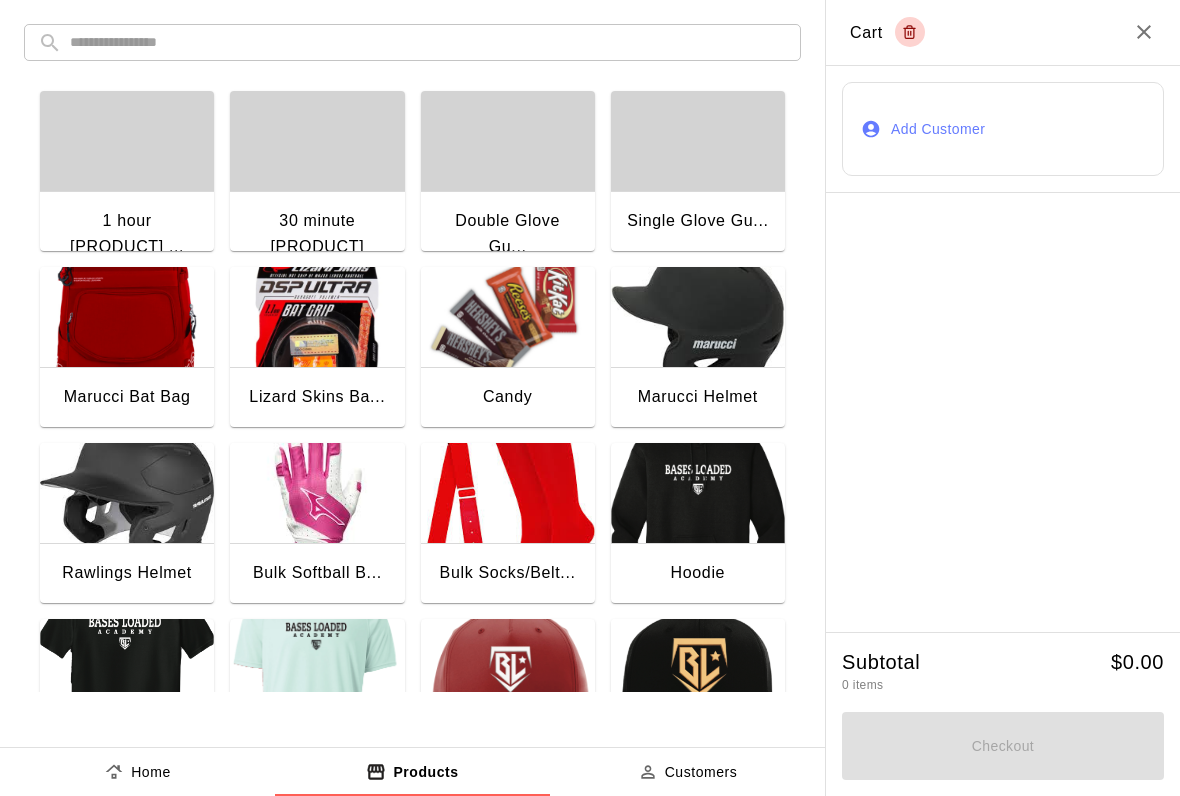 click at bounding box center (508, 317) 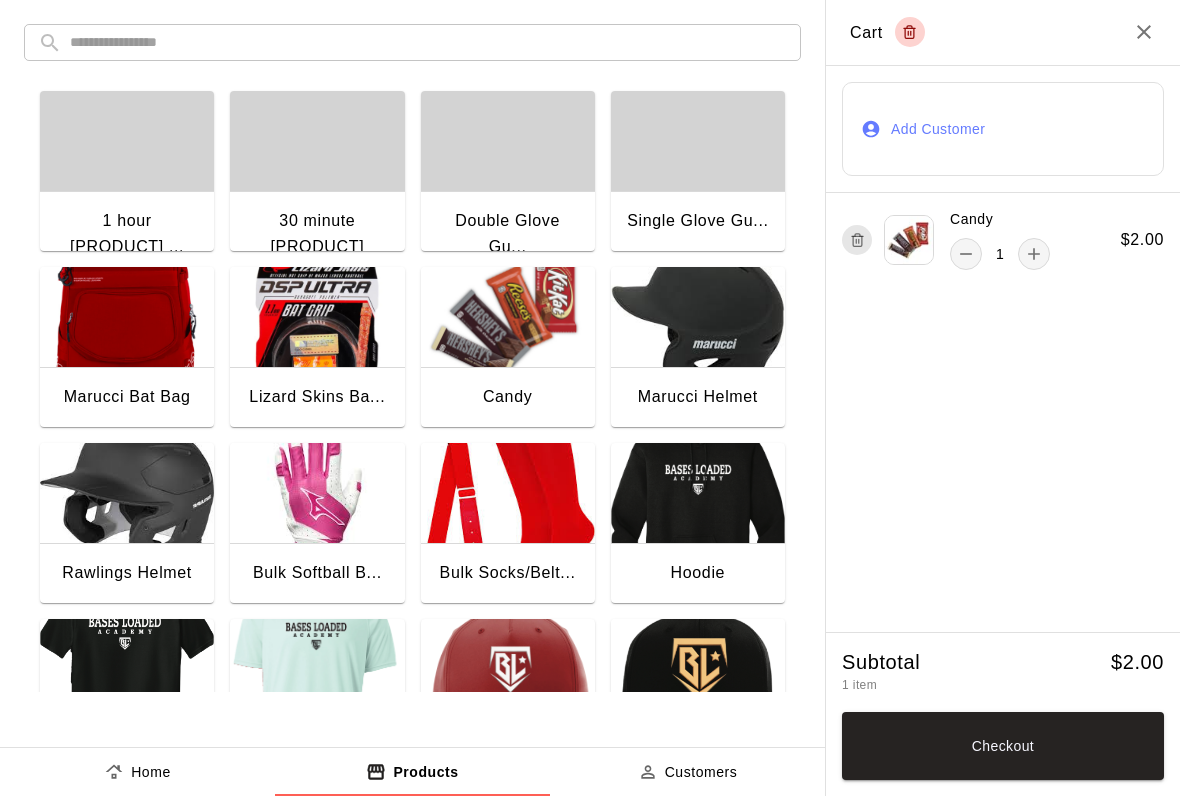 click on "Checkout" at bounding box center [1003, 746] 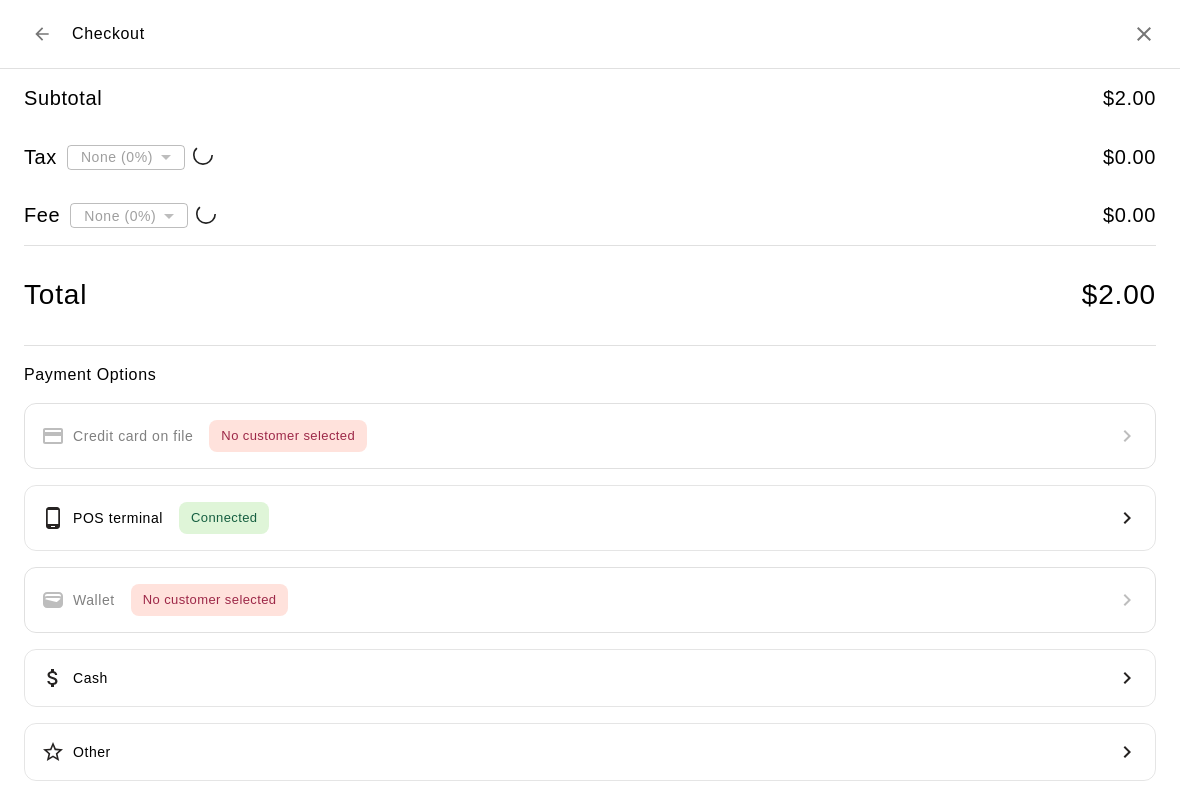 type on "**********" 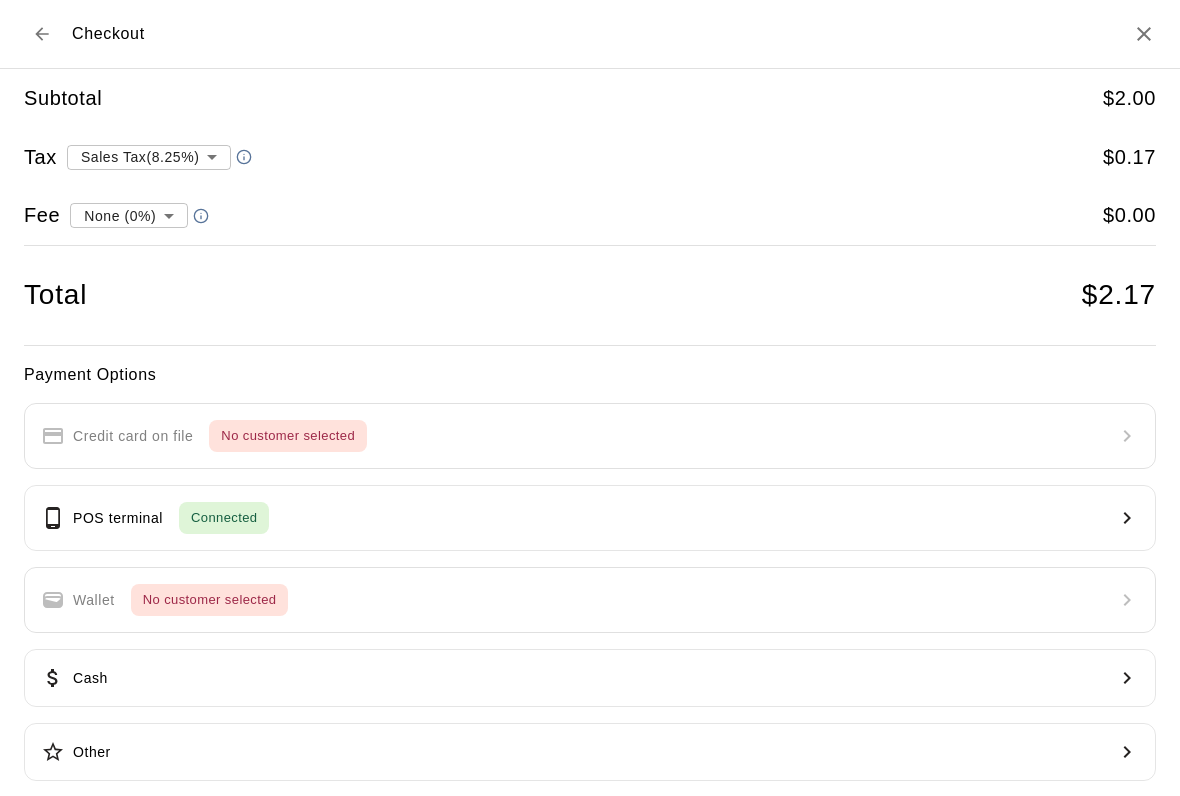 click on "POS terminal Connected" at bounding box center (590, 518) 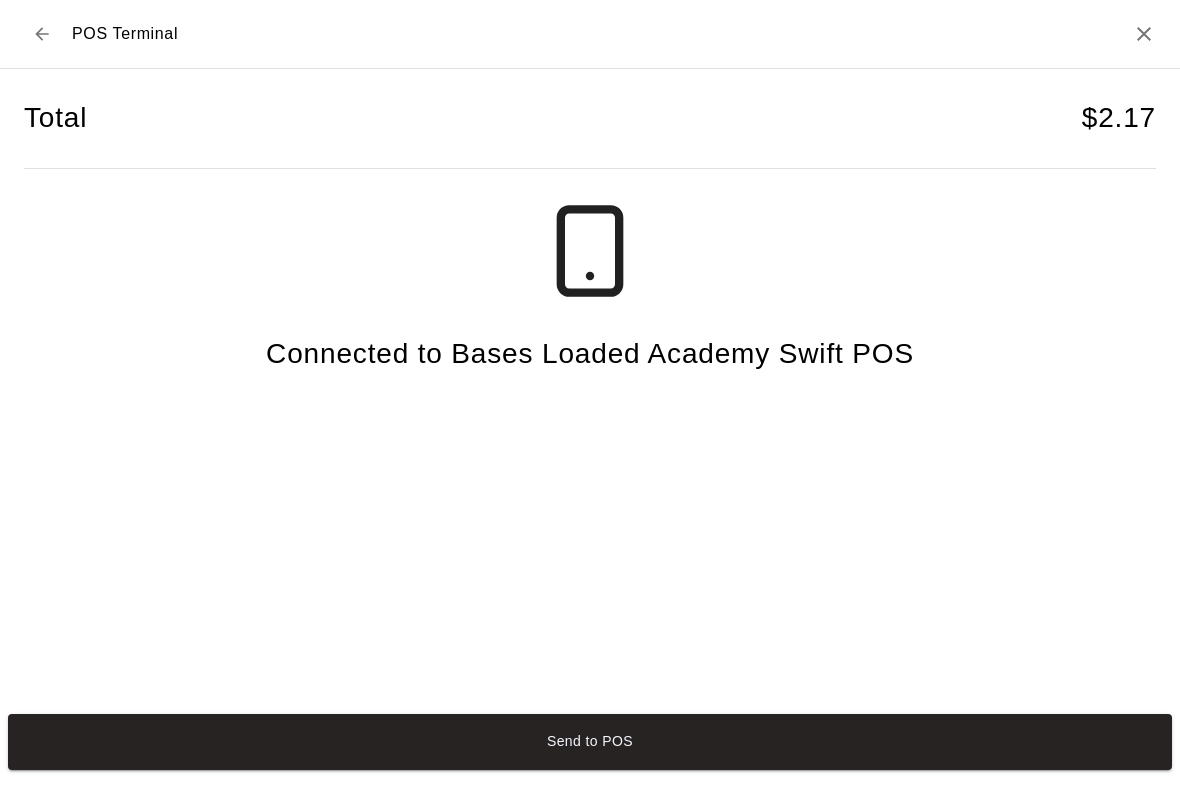 click on "Send to POS" at bounding box center [590, 742] 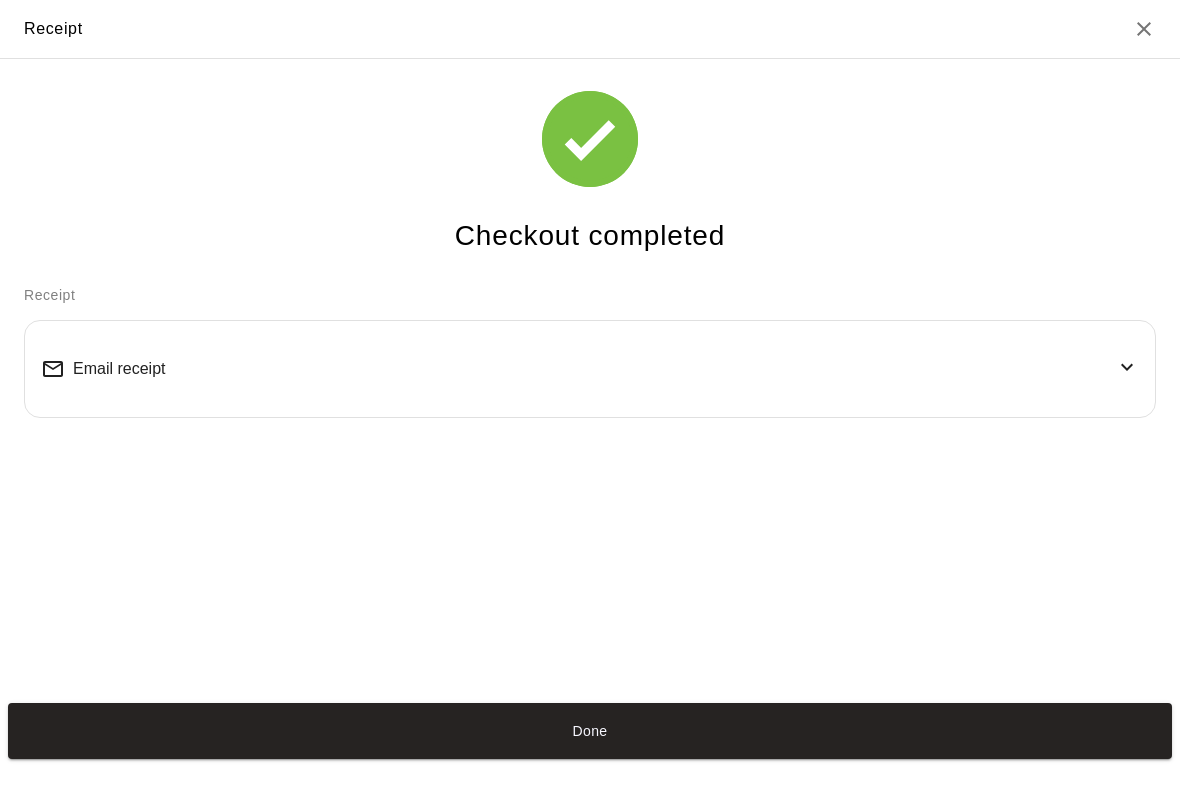 click on "Done" at bounding box center [590, 731] 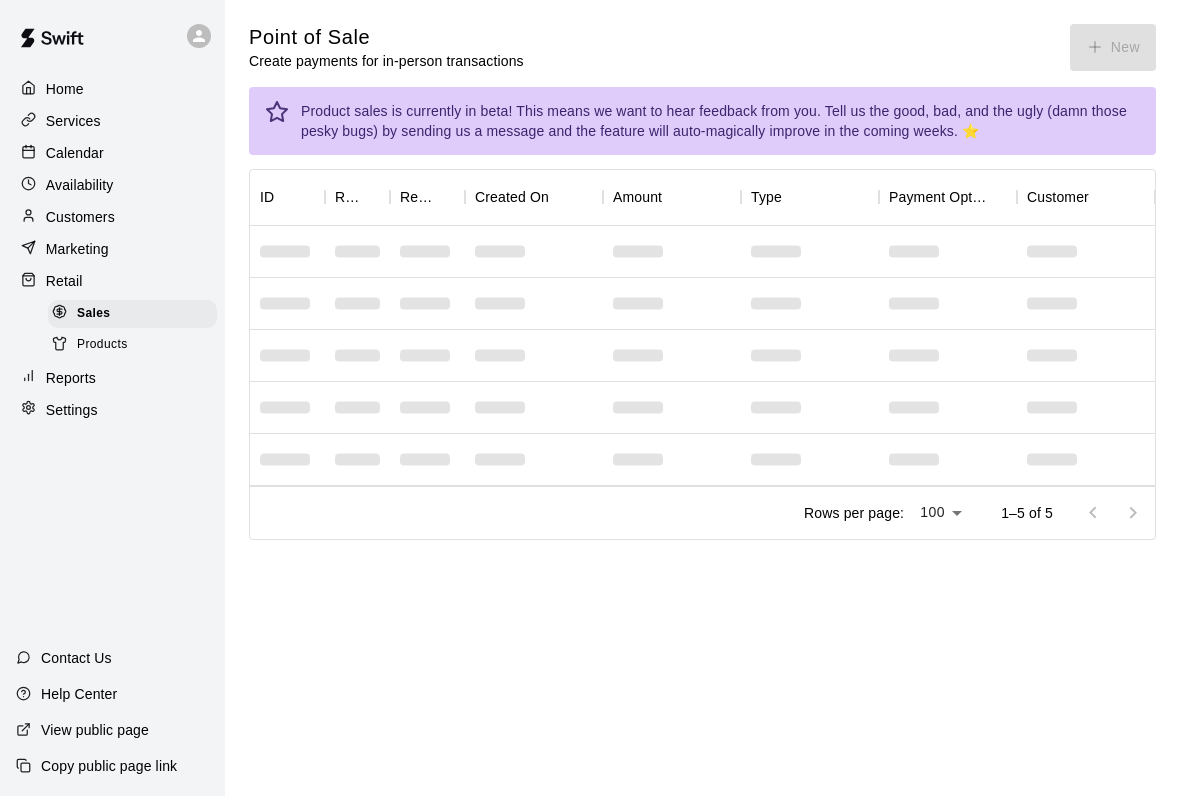 click on "Home" at bounding box center (112, 89) 